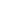 scroll, scrollTop: 0, scrollLeft: 0, axis: both 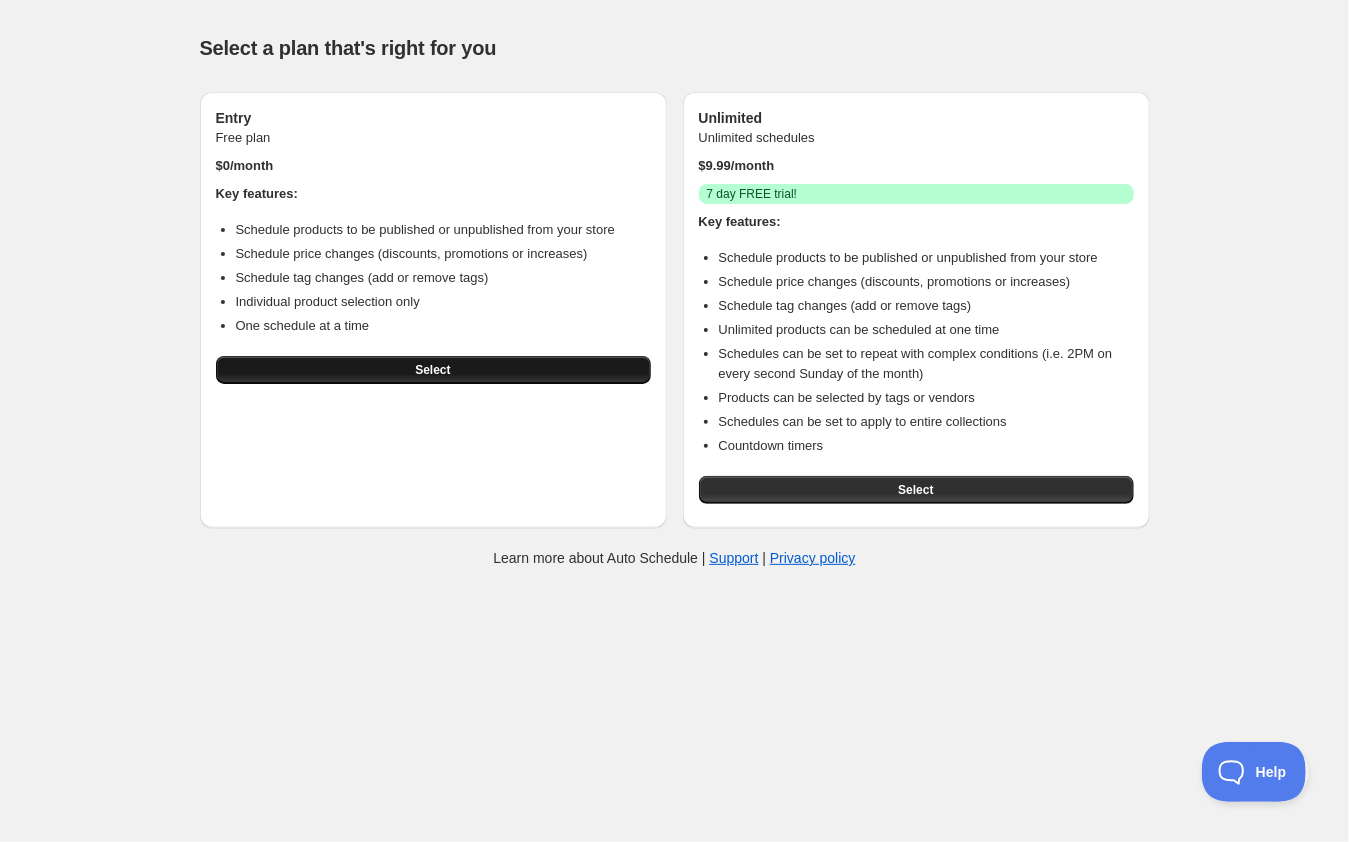 click on "Select" at bounding box center (432, 370) 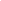 scroll, scrollTop: 0, scrollLeft: 0, axis: both 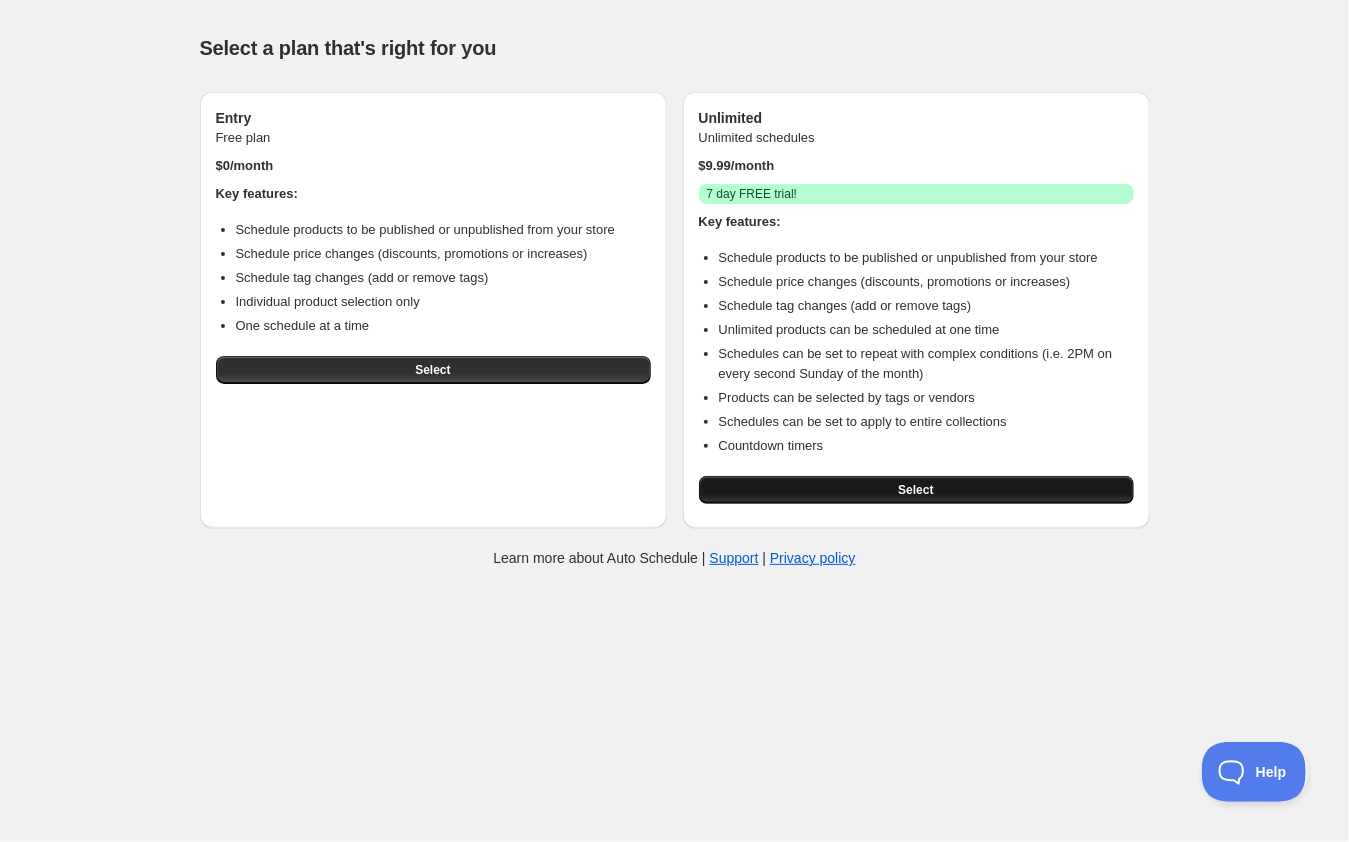 click on "Select" at bounding box center (916, 490) 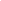 scroll, scrollTop: 0, scrollLeft: 0, axis: both 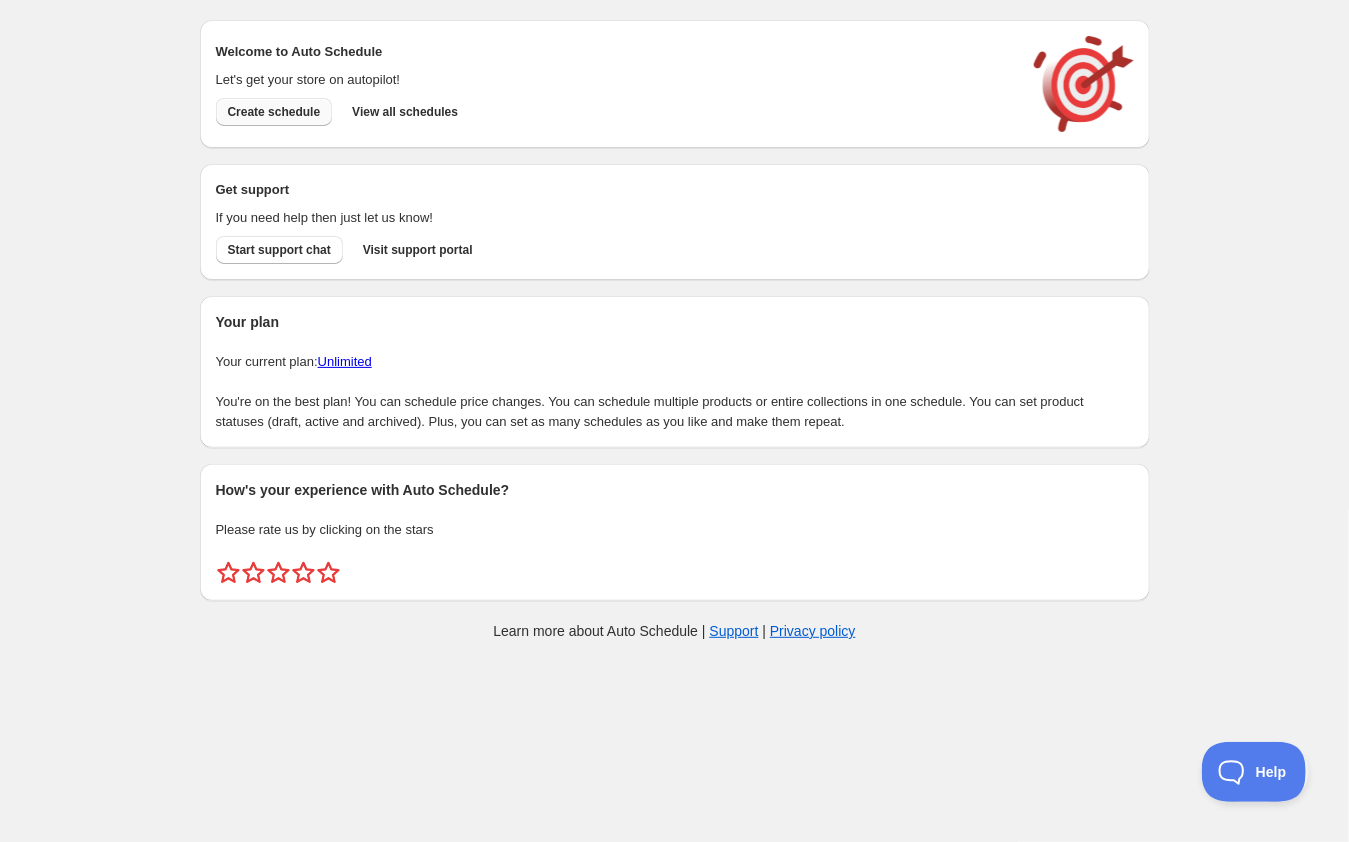 click on "Create schedule" at bounding box center [274, 112] 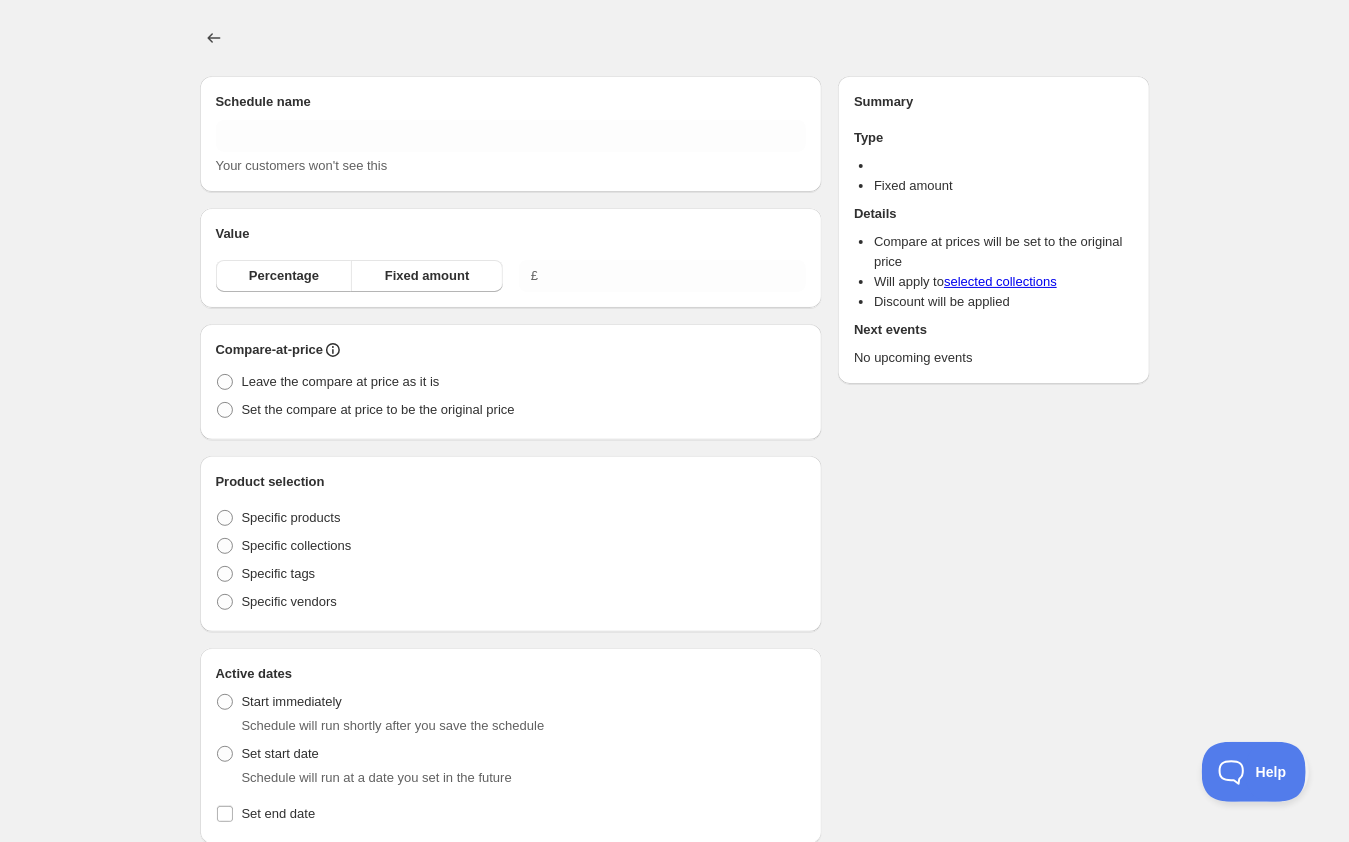 type on "New schedule [DATE] [TIME]" 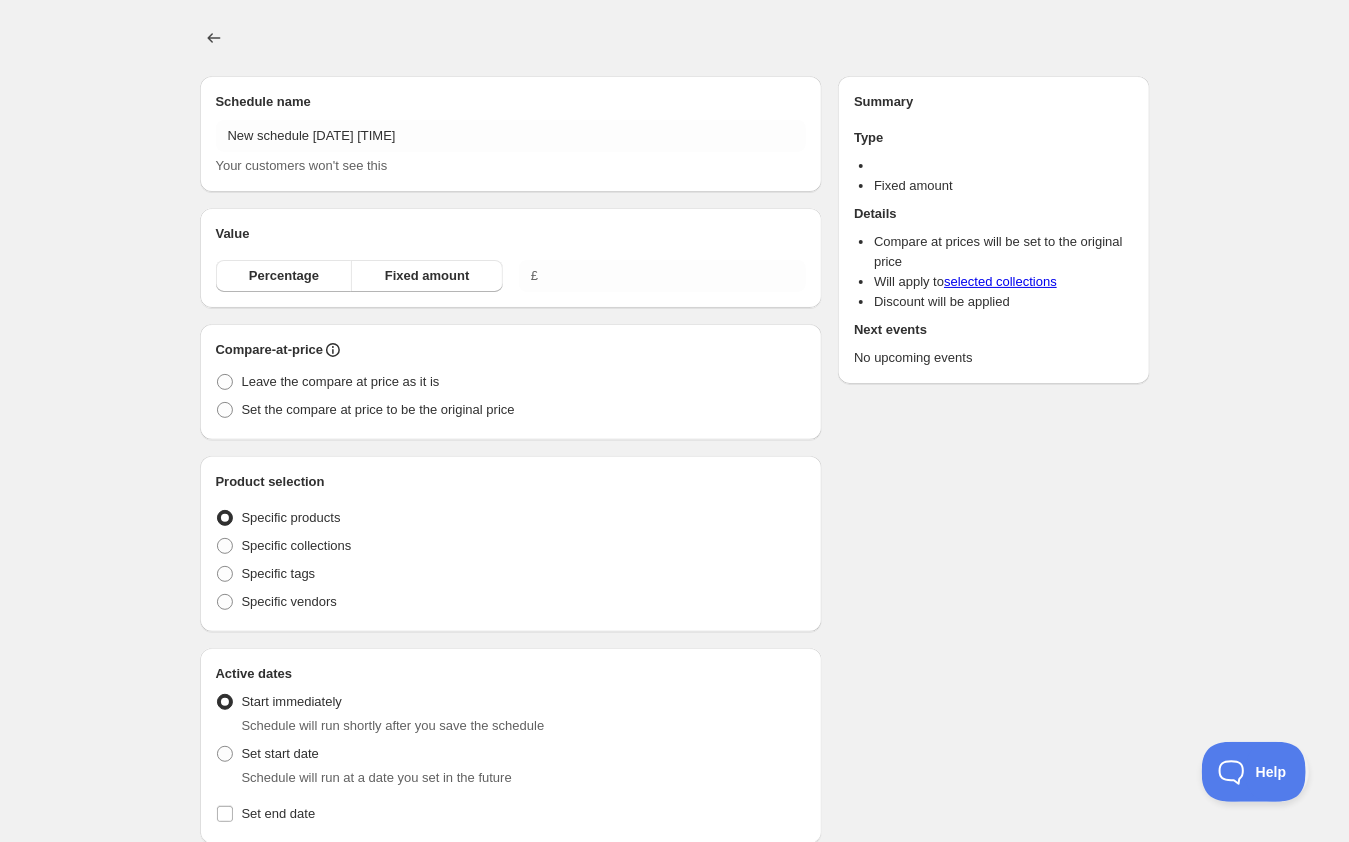 radio on "true" 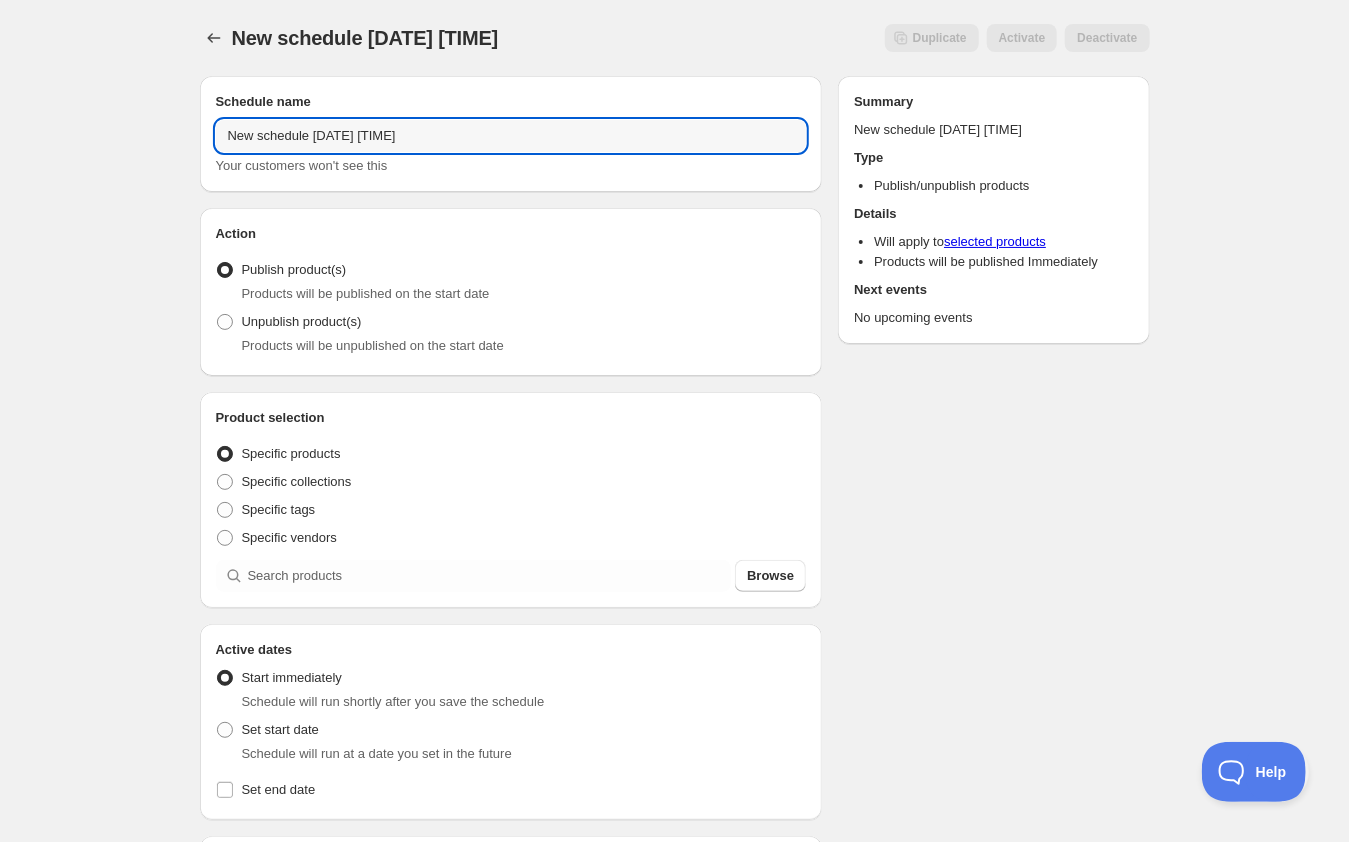 drag, startPoint x: 452, startPoint y: 147, endPoint x: 31, endPoint y: 108, distance: 422.80255 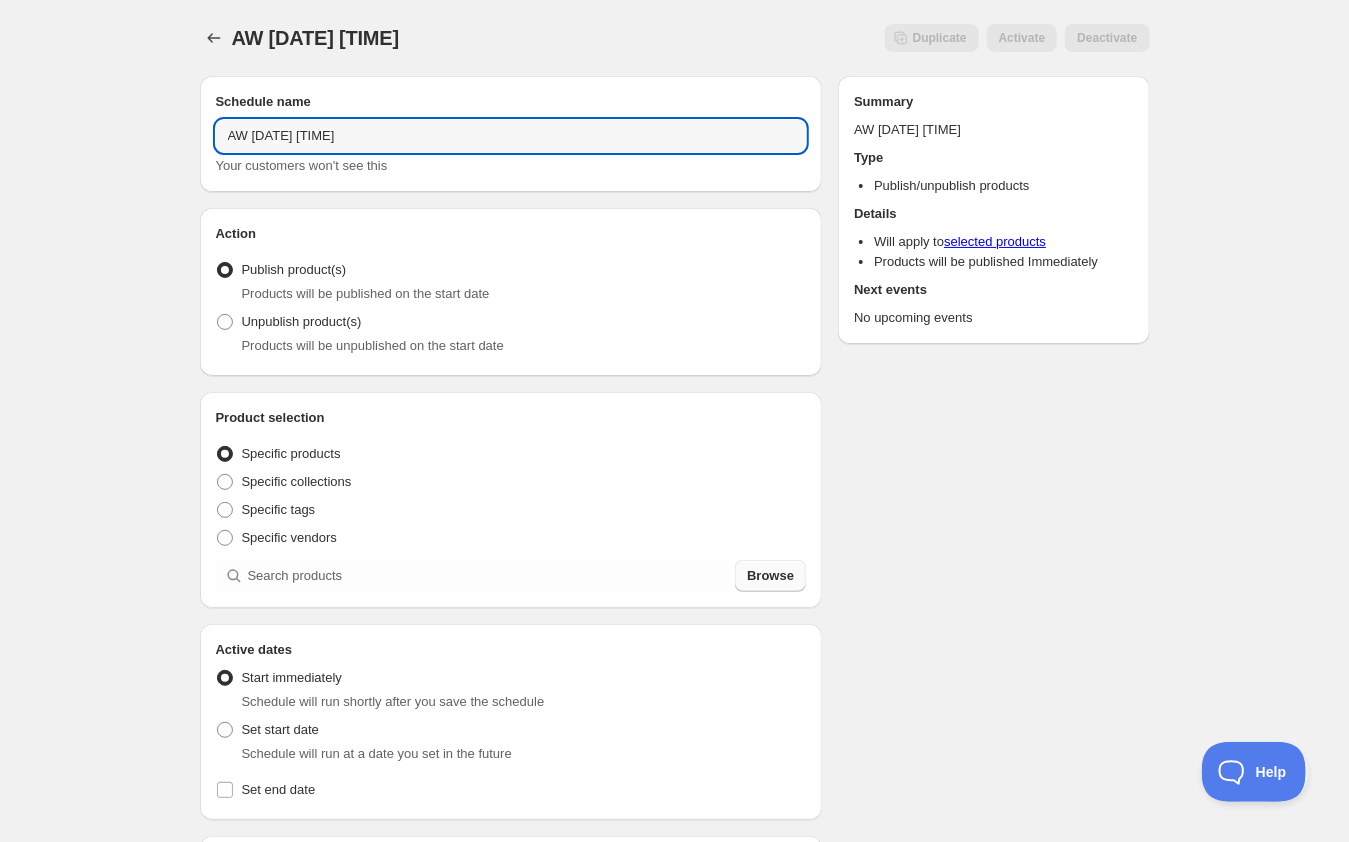 click on "Browse" at bounding box center (770, 576) 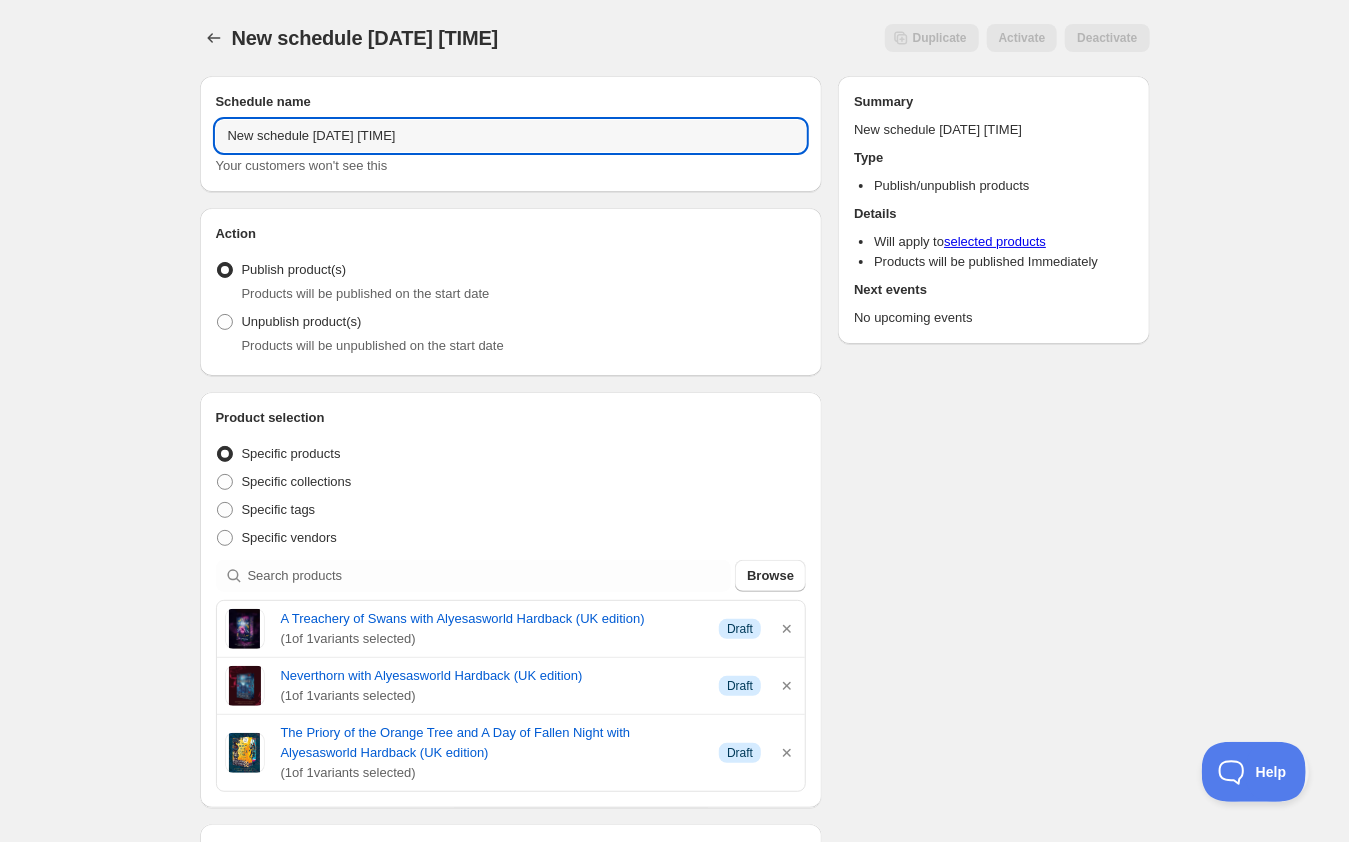 drag, startPoint x: 478, startPoint y: 136, endPoint x: 151, endPoint y: 118, distance: 327.49503 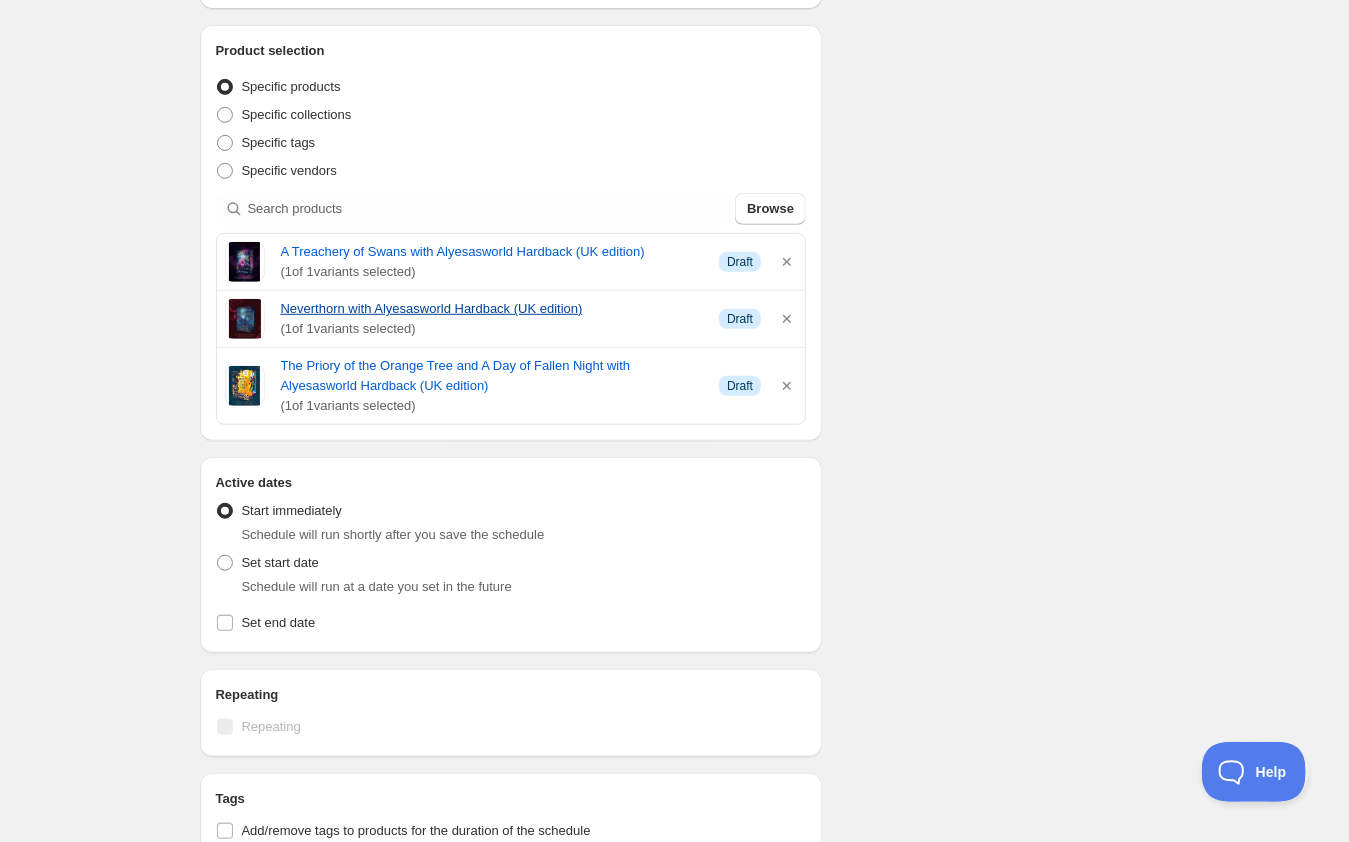scroll, scrollTop: 371, scrollLeft: 0, axis: vertical 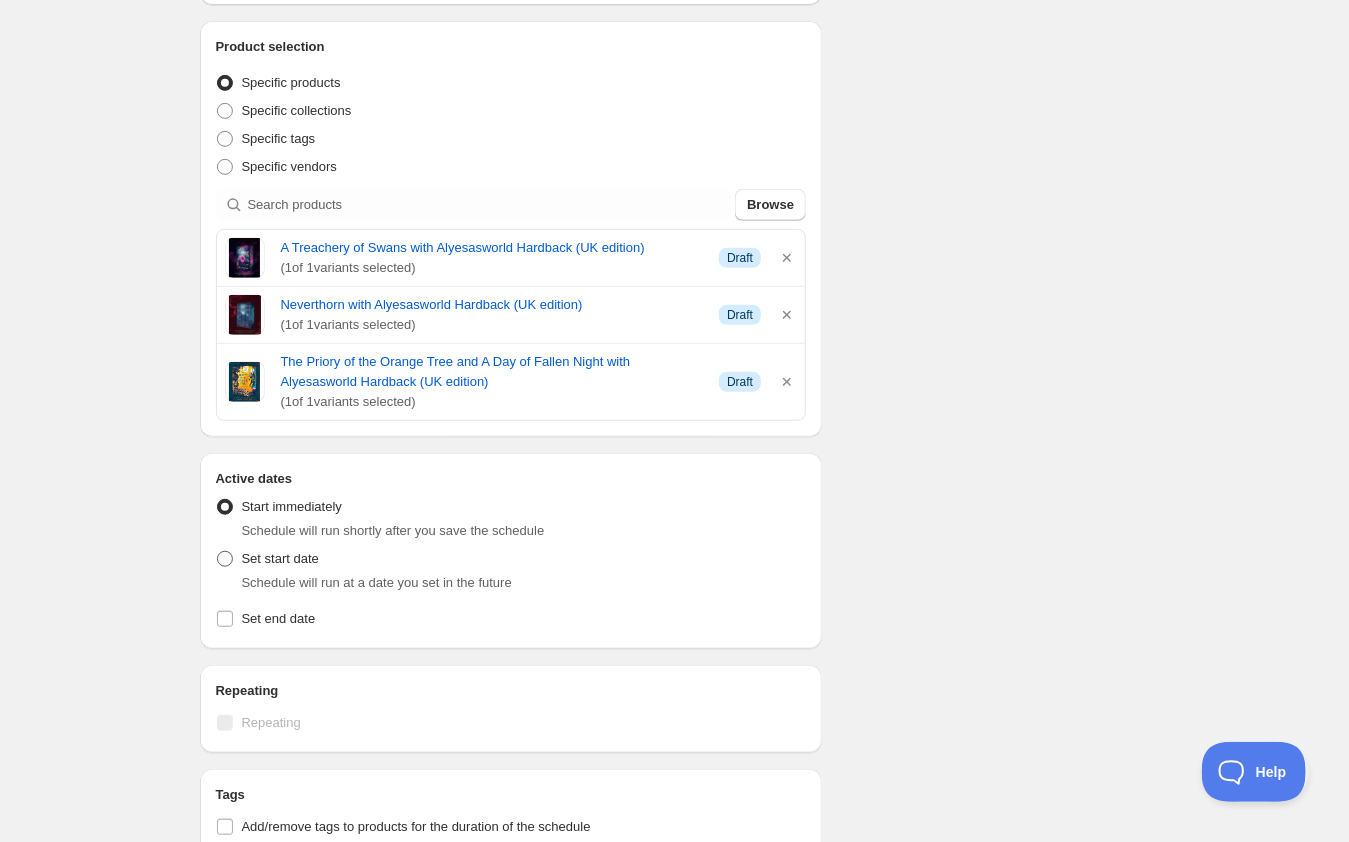 type on "AW [DATE] [TIME]" 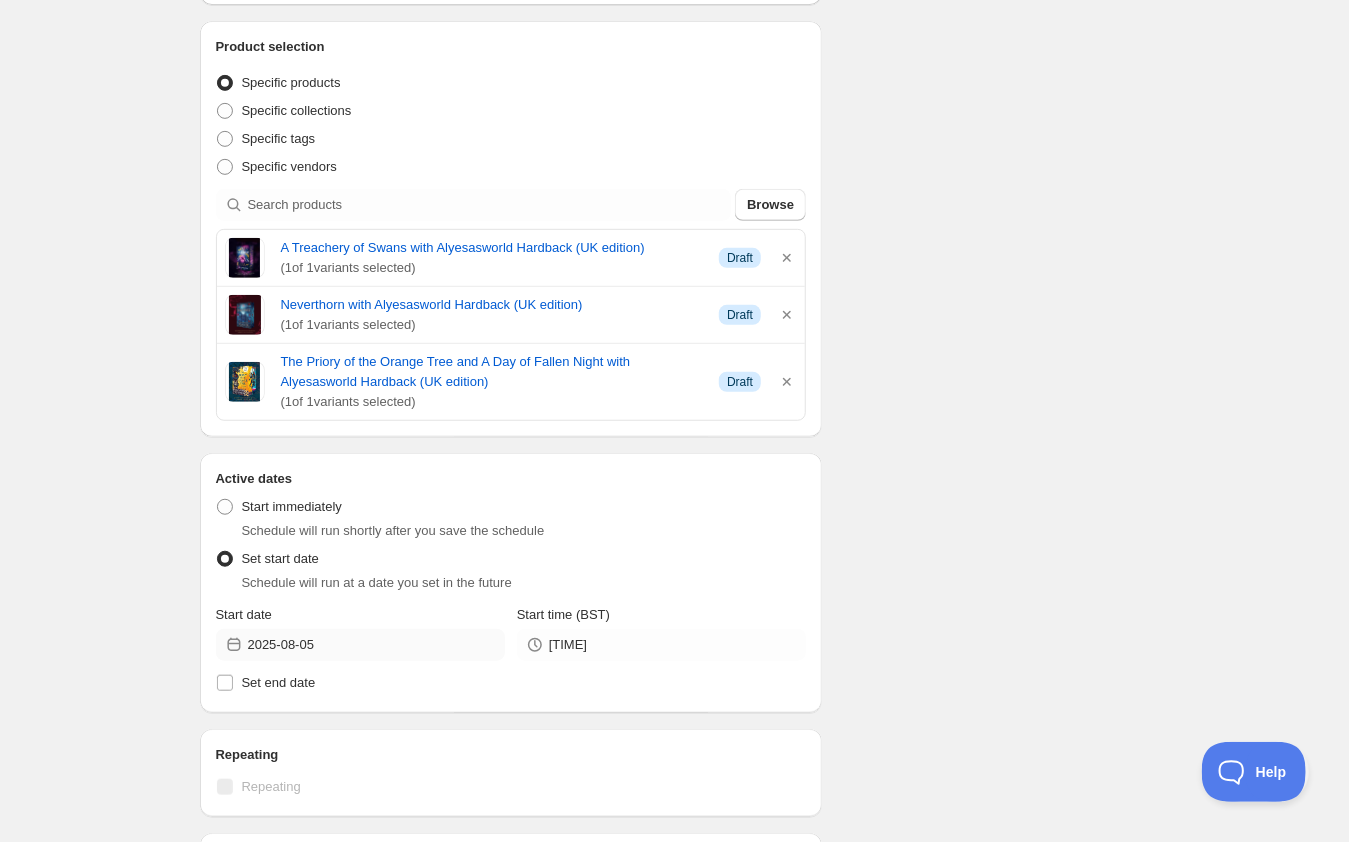 type on "New schedule [DATE] [TIME]" 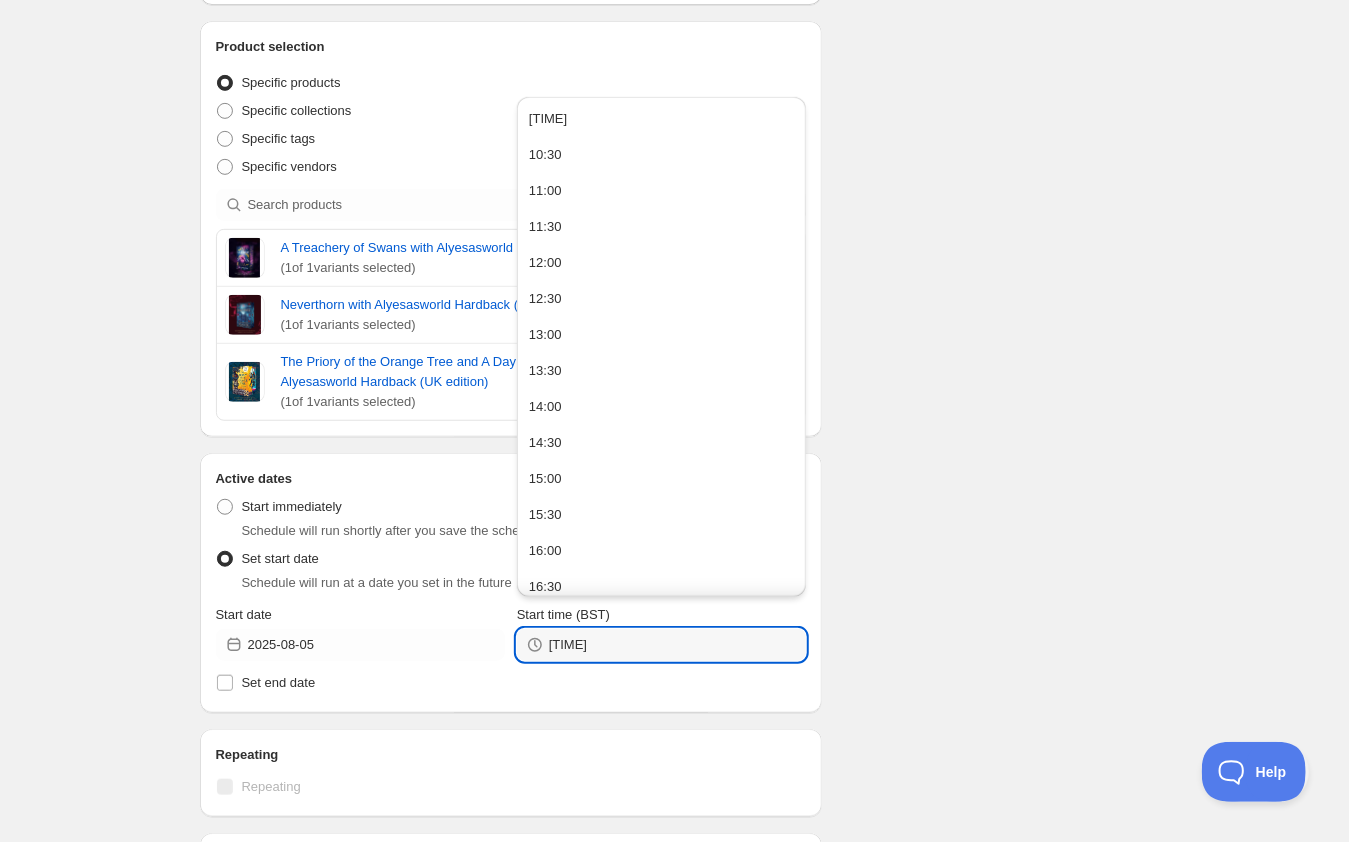 drag, startPoint x: 623, startPoint y: 648, endPoint x: 522, endPoint y: 645, distance: 101.04455 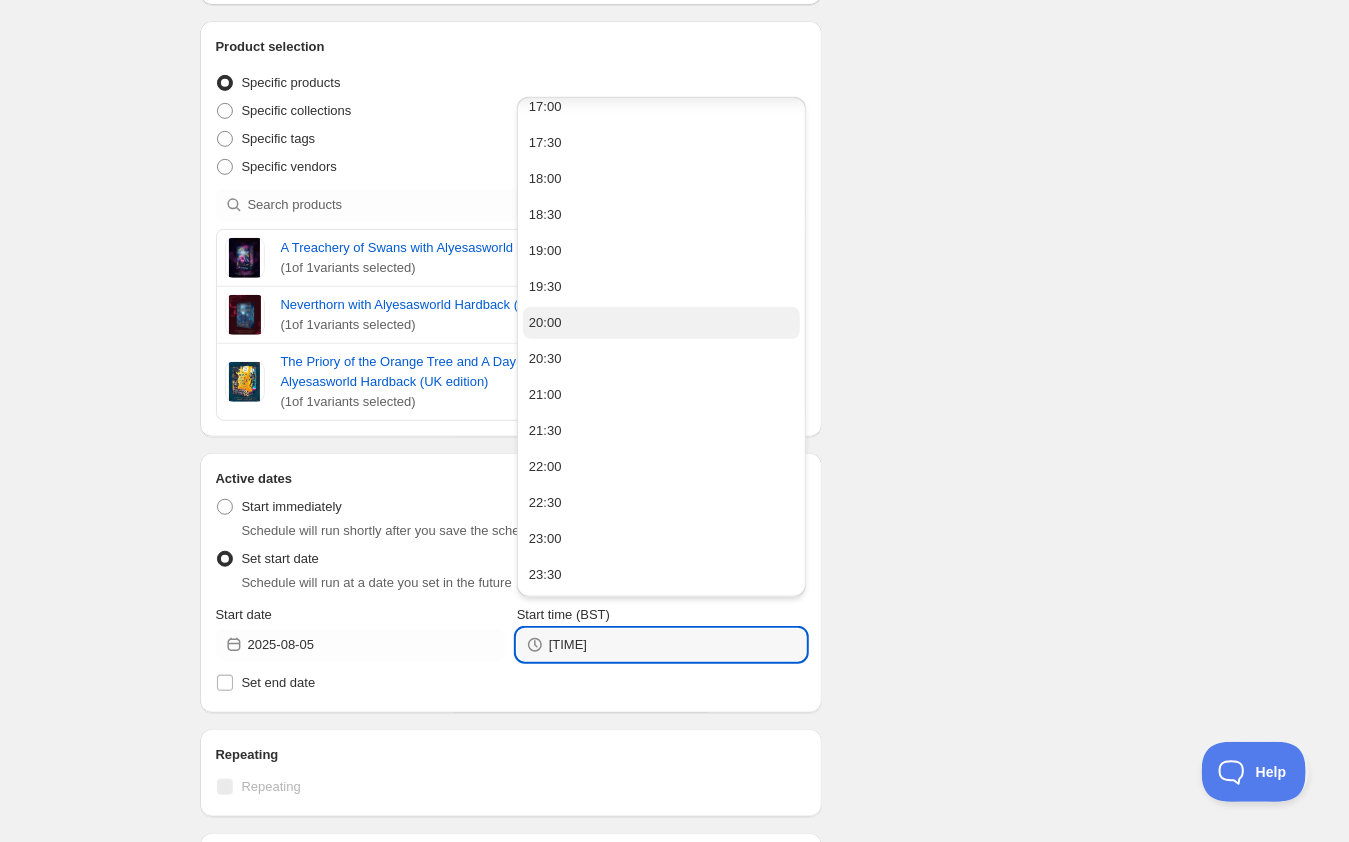 scroll, scrollTop: 515, scrollLeft: 0, axis: vertical 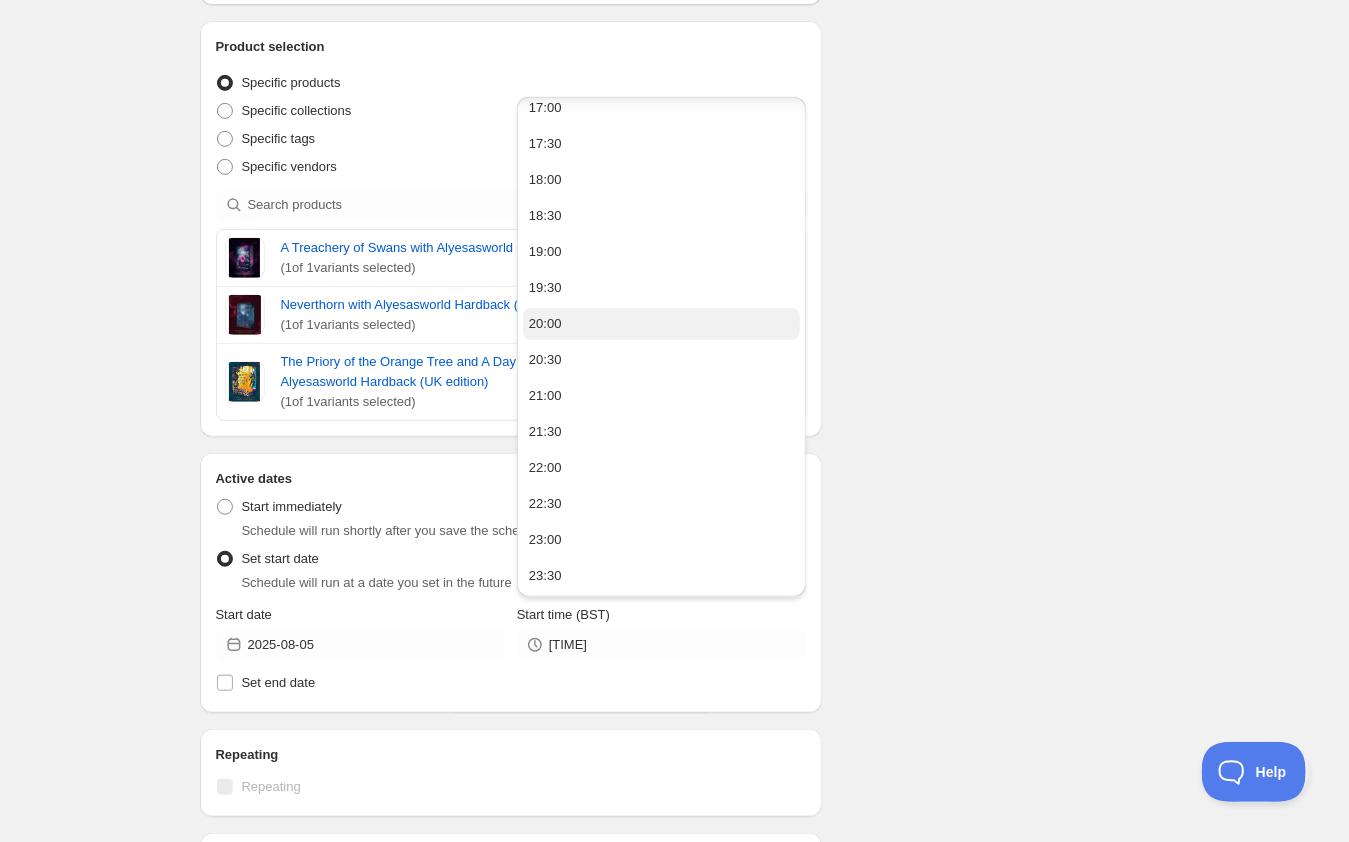 click on "20:00" at bounding box center (661, 324) 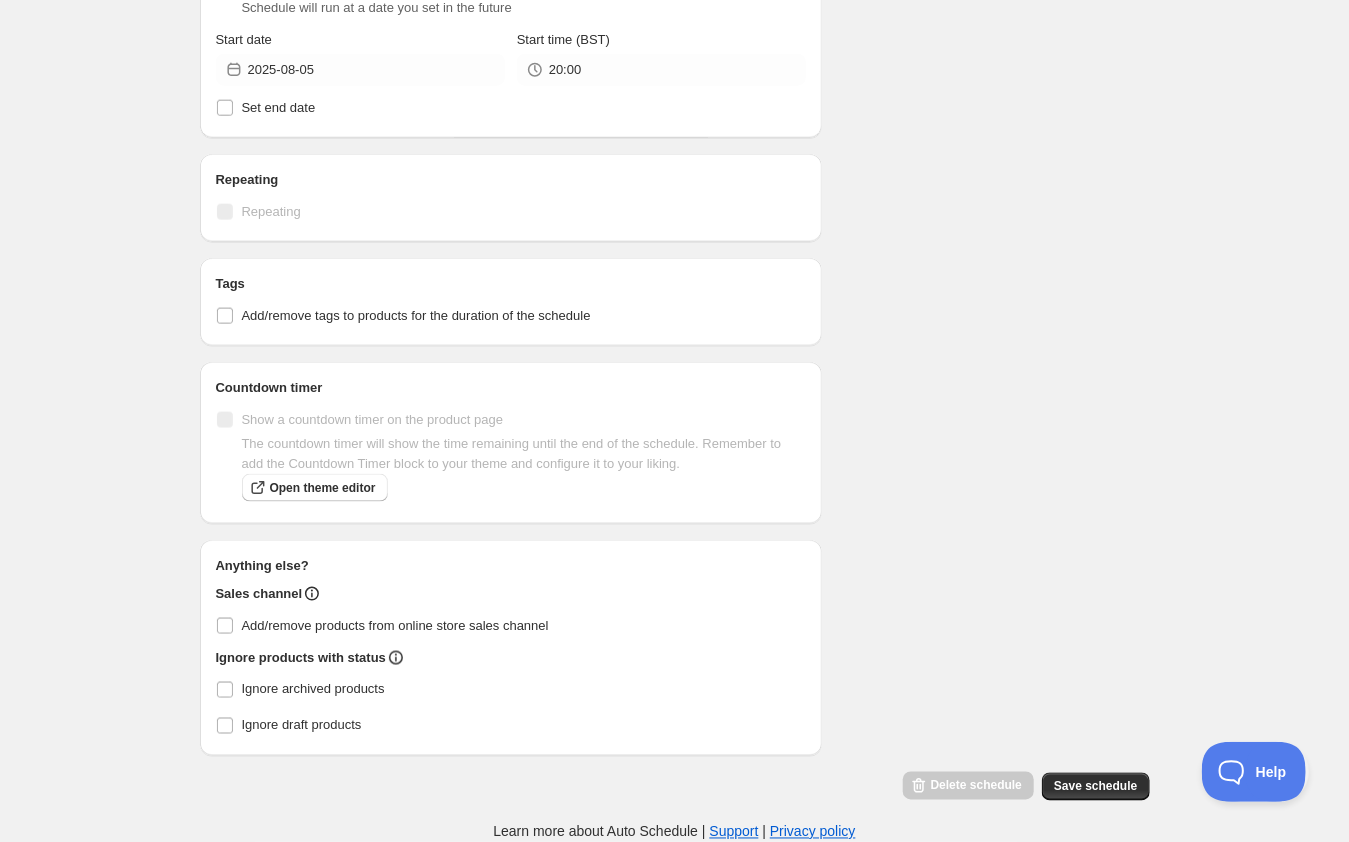 scroll, scrollTop: 961, scrollLeft: 0, axis: vertical 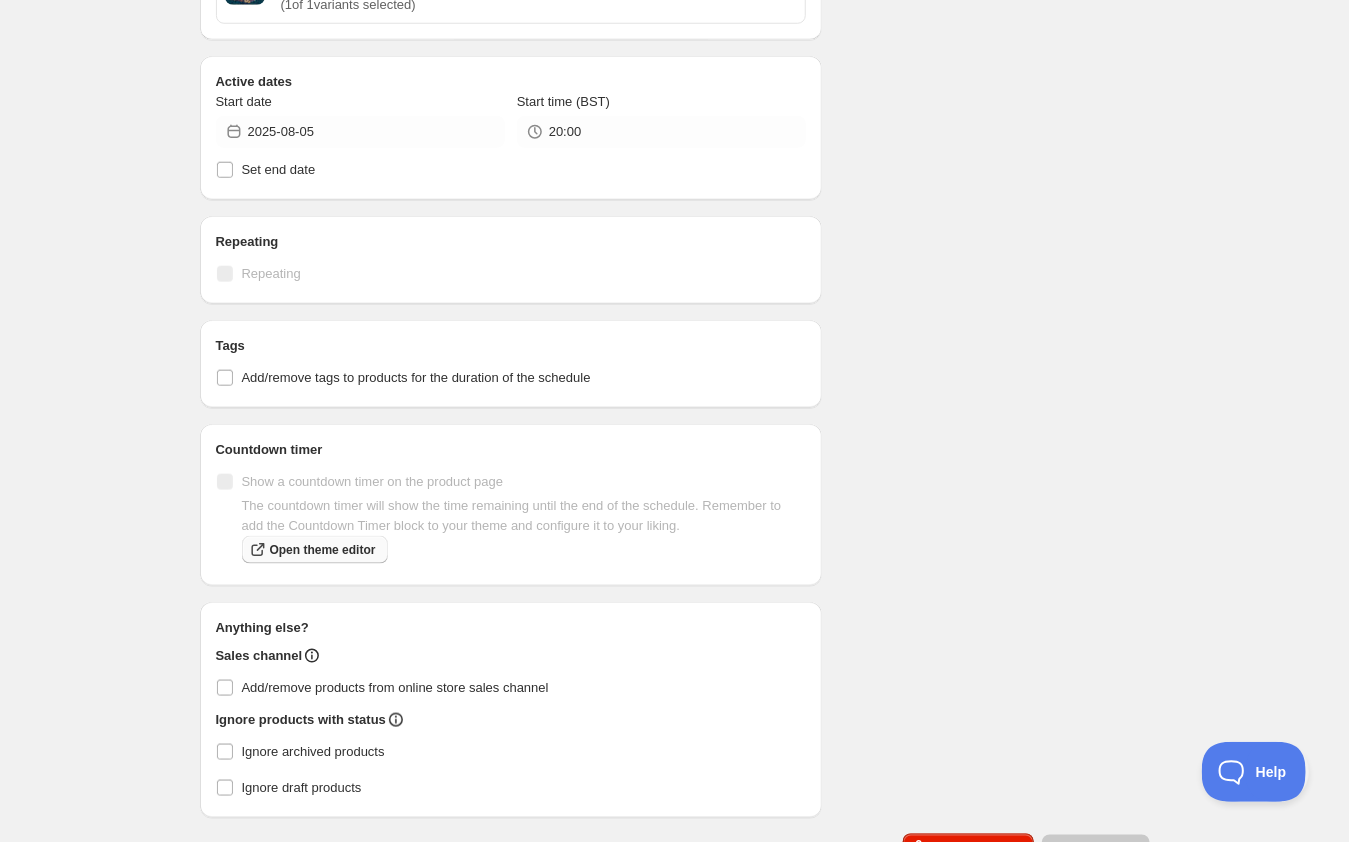 click on "Open theme editor" at bounding box center [323, 550] 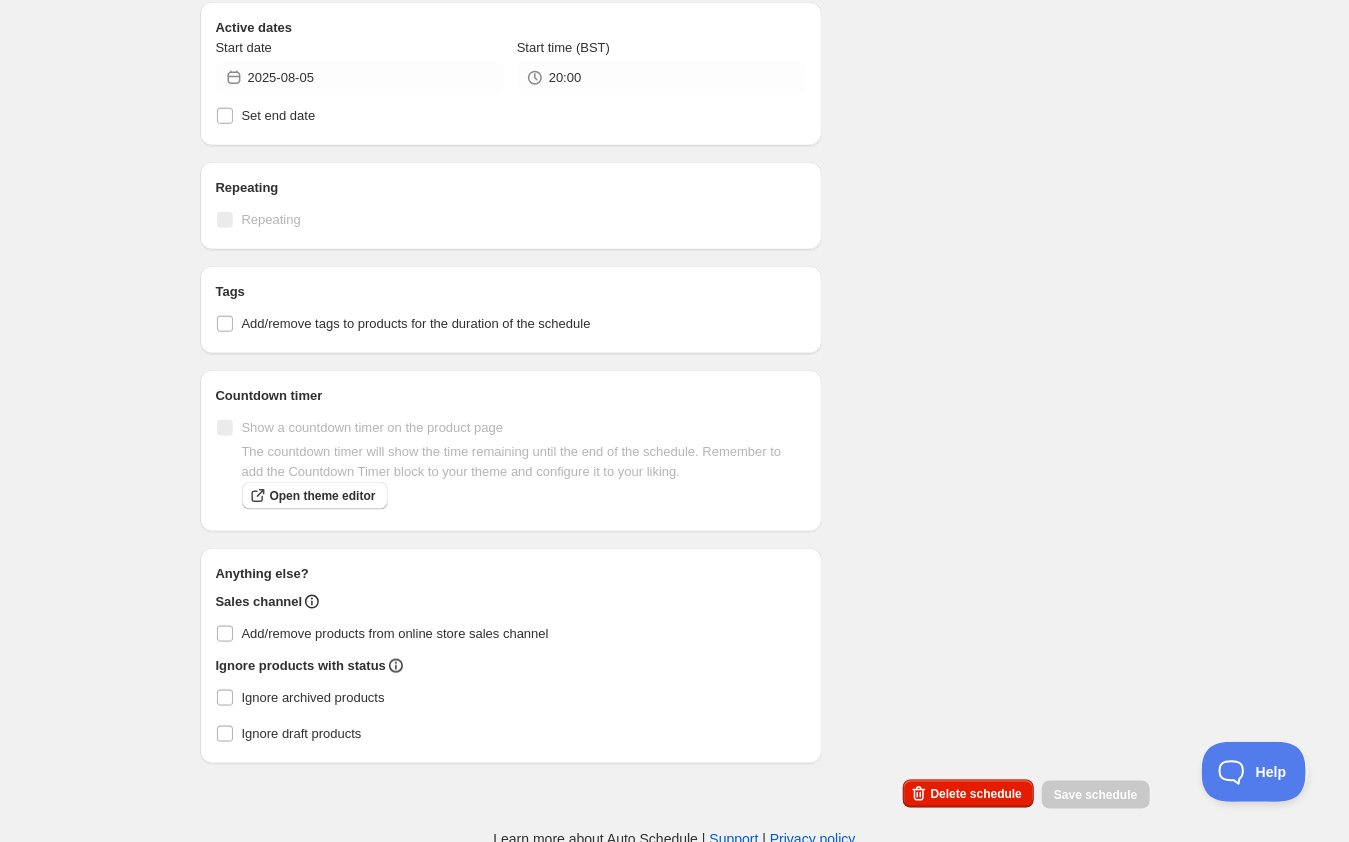 scroll, scrollTop: 820, scrollLeft: 0, axis: vertical 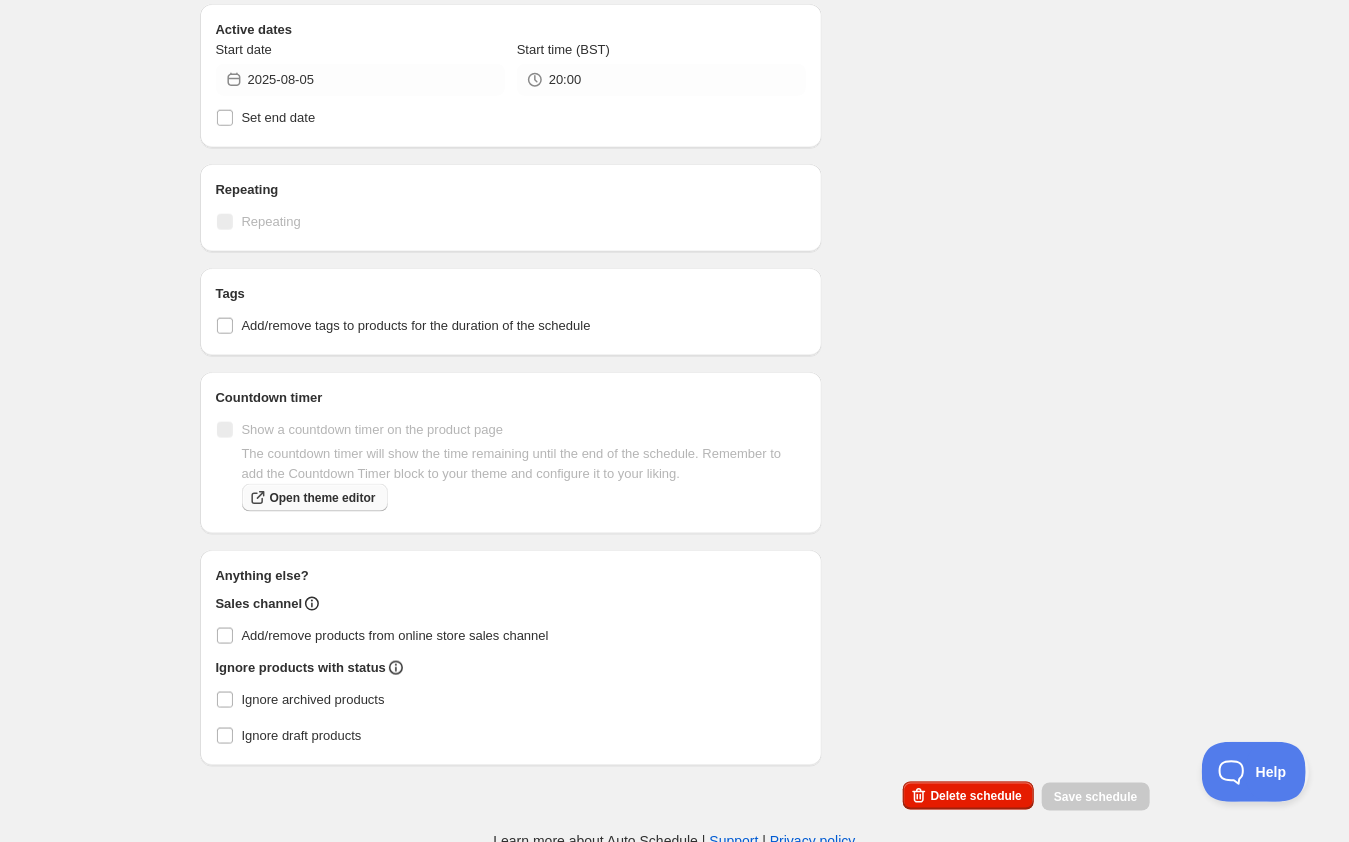 click on "Open theme editor" at bounding box center [323, 498] 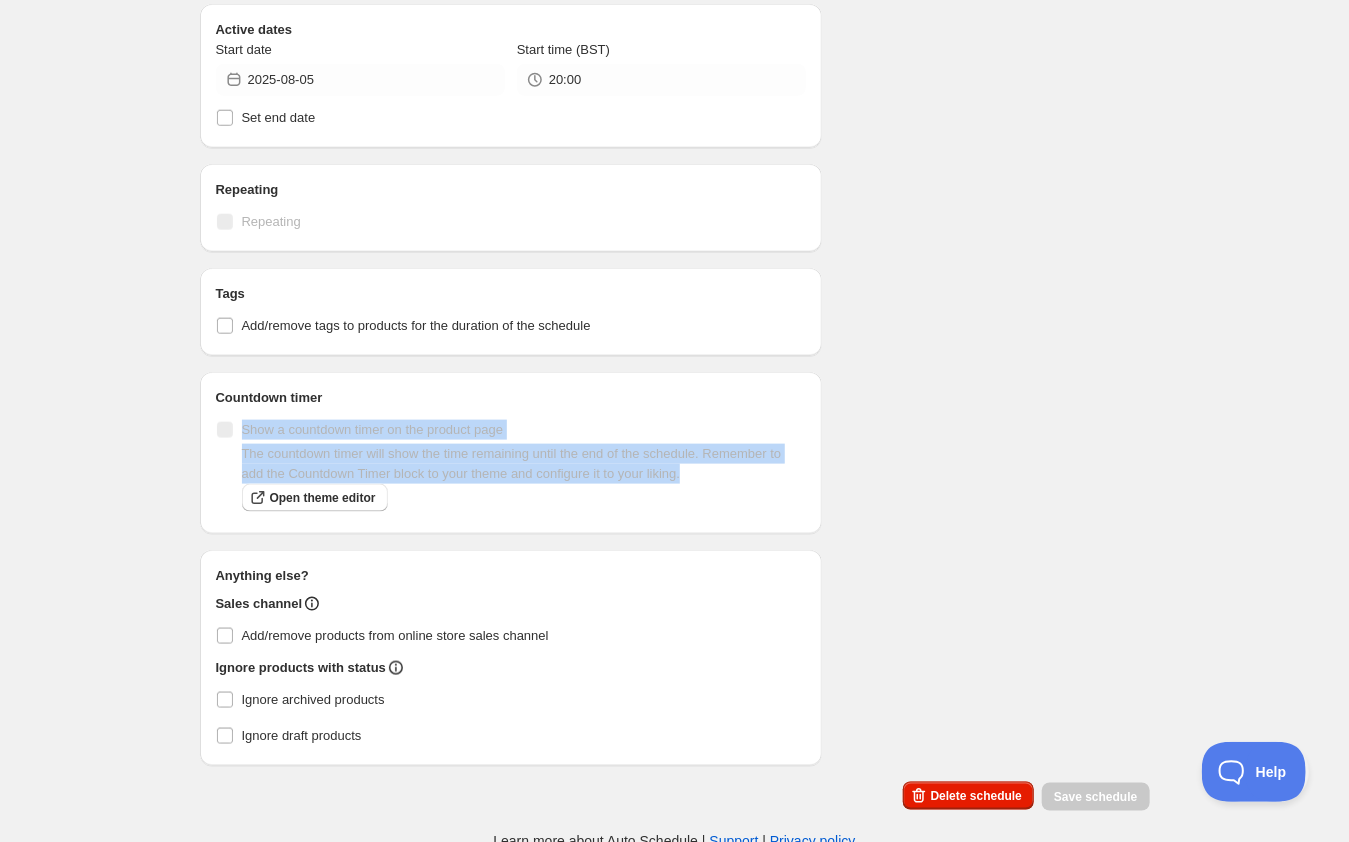 drag, startPoint x: 281, startPoint y: 490, endPoint x: 222, endPoint y: 436, distance: 79.98125 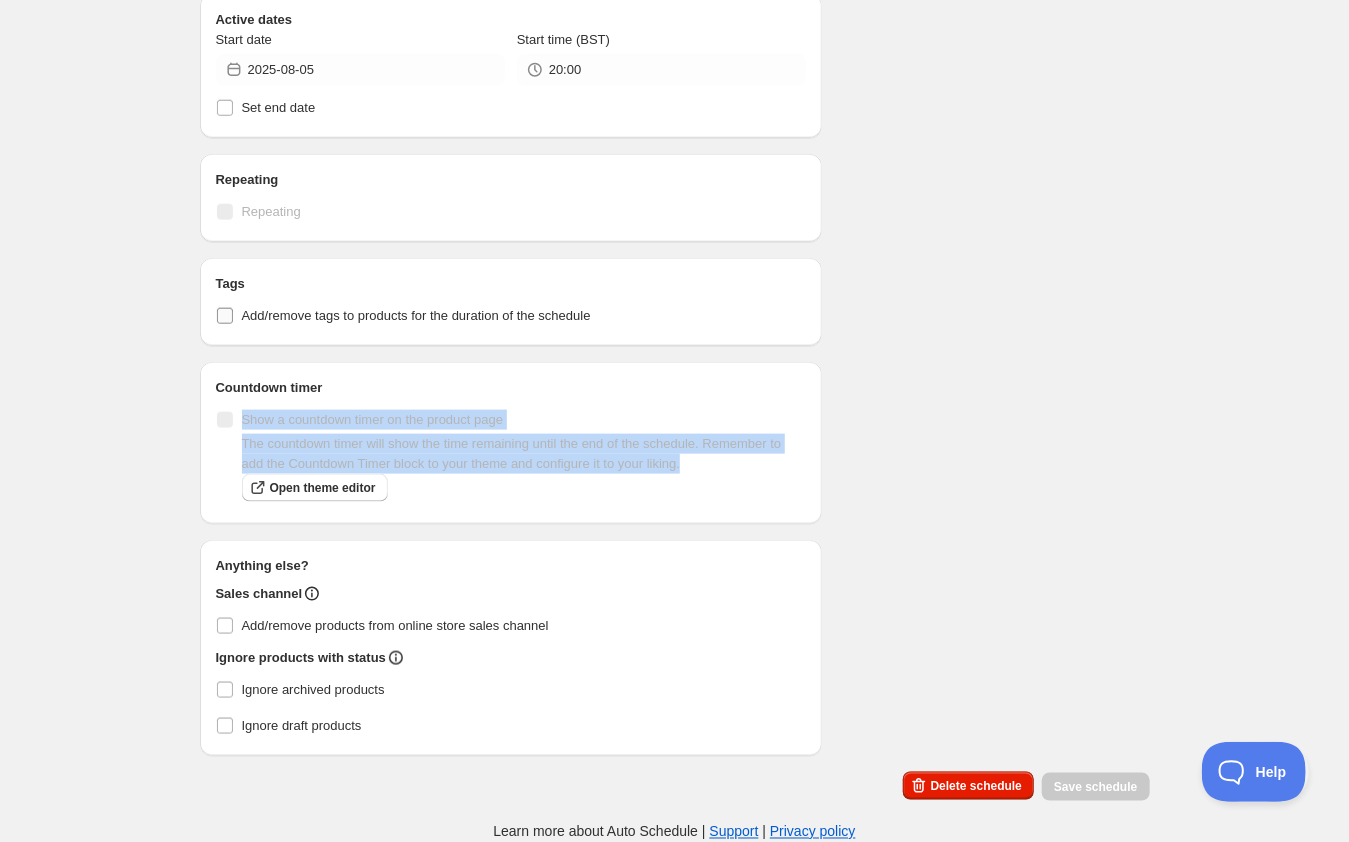 scroll, scrollTop: 844, scrollLeft: 0, axis: vertical 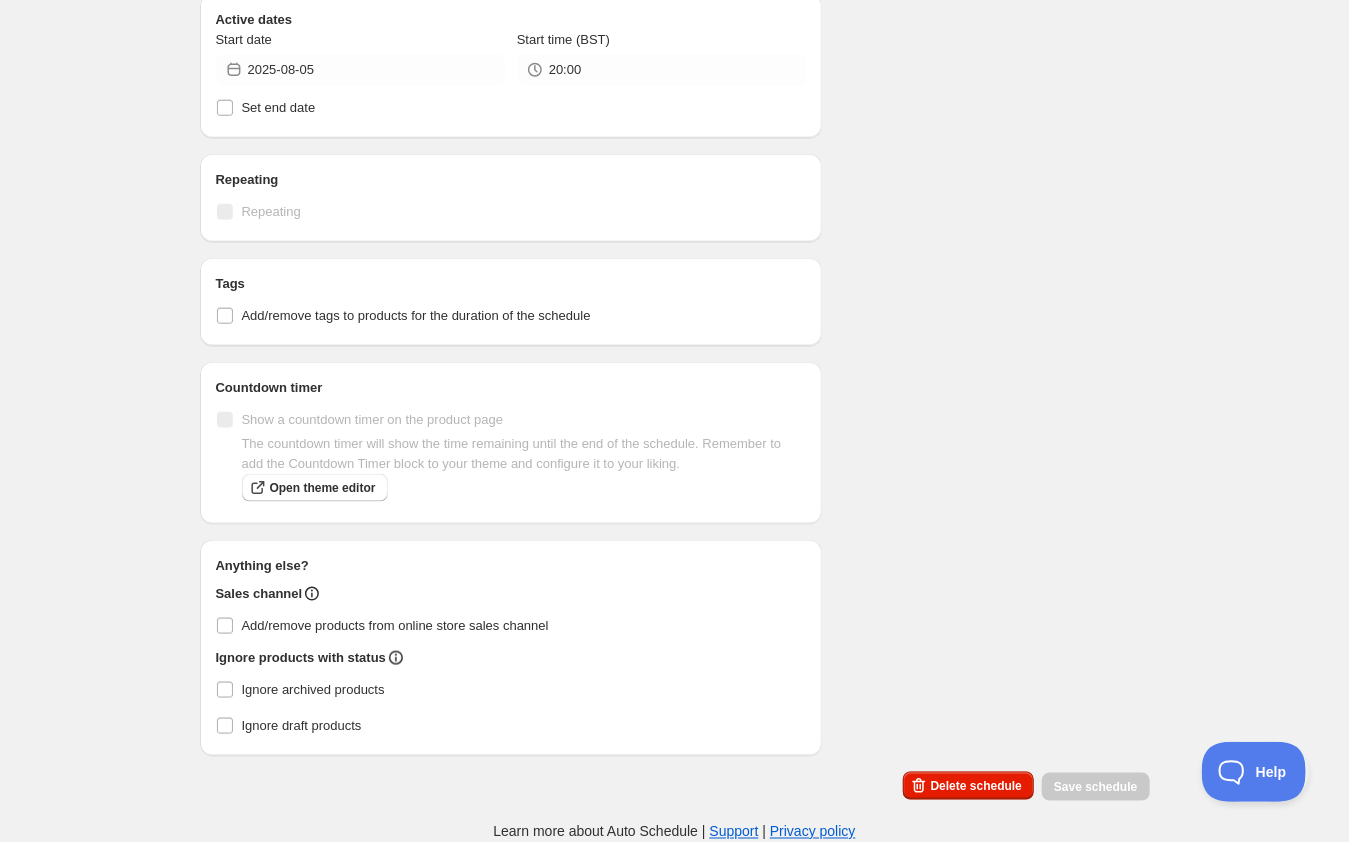 click on "Schedule name New schedule [DATE] [TIME] Your customers won't see this Action Action Publish product(s) Products will be published on the start date Unpublish product(s) Products will be unpublished on the start date Product selection Entity type Specific products Specific collections Specific tags Specific vendors Browse A Treachery of Swans with [CUSTOMER_NAME] Hardback (UK edition) ( 1  of   1  variants selected) Info Draft Neverthorn with [CUSTOMER_NAME] Hardback (UK edition) ( 1  of   1  variants selected) Info Draft The Priory of the Orange Tree and A Day of Fallen Night with [CUSTOMER_NAME] Hardback (UK edition) ( 1  of   1  variants selected) Info Draft Active dates Start date 2025-08-05 Start time (BST) 20:00 Set end date Repeating Repeating Ok Cancel Every 1 Date range Days Weeks Months Years Days Ends Never On specific date After a number of occurances Tags Add/remove tags to products for the duration of the schedule Countdown timer Show a countdown timer on the product page Open theme editor Summary" at bounding box center (667, 16) 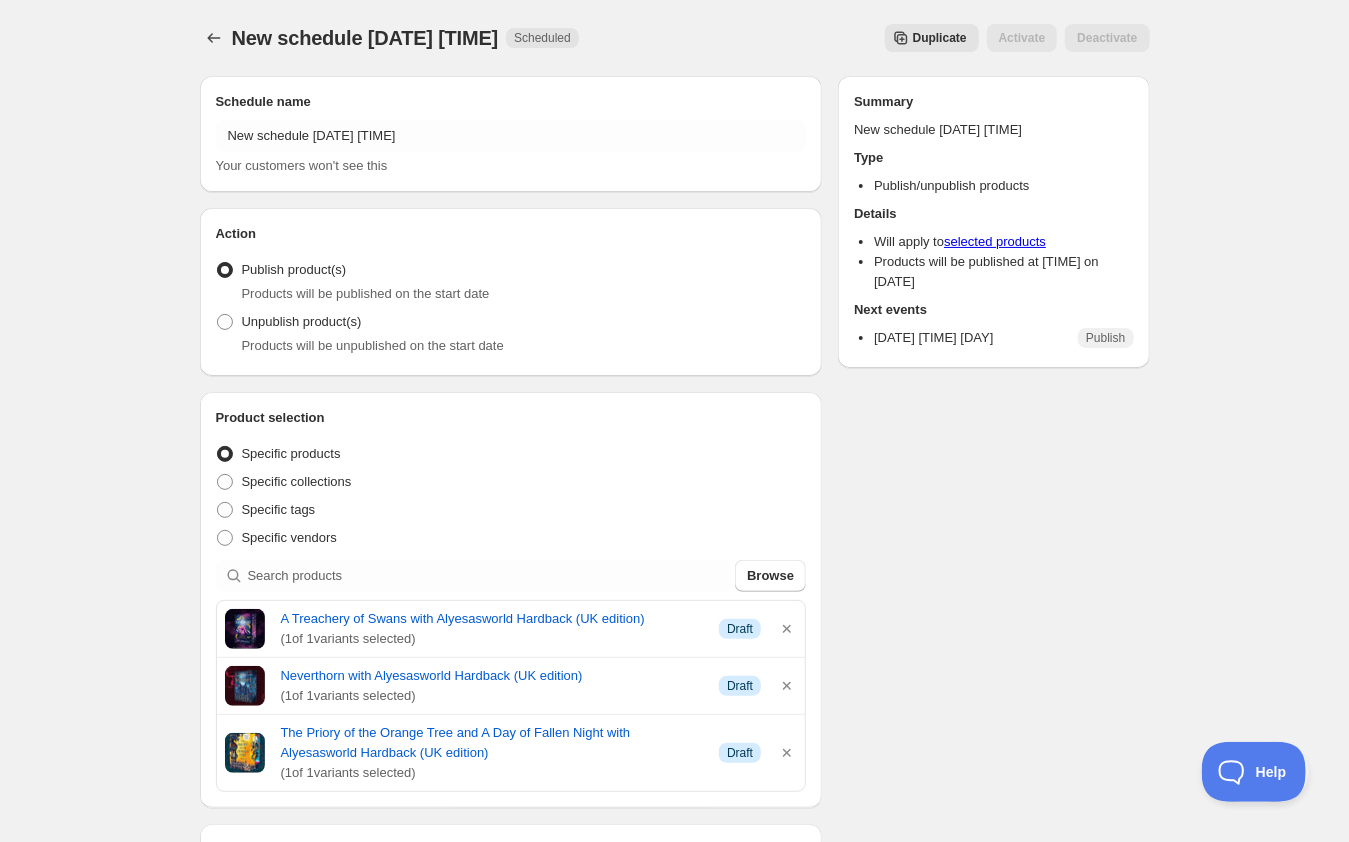 scroll, scrollTop: 0, scrollLeft: 0, axis: both 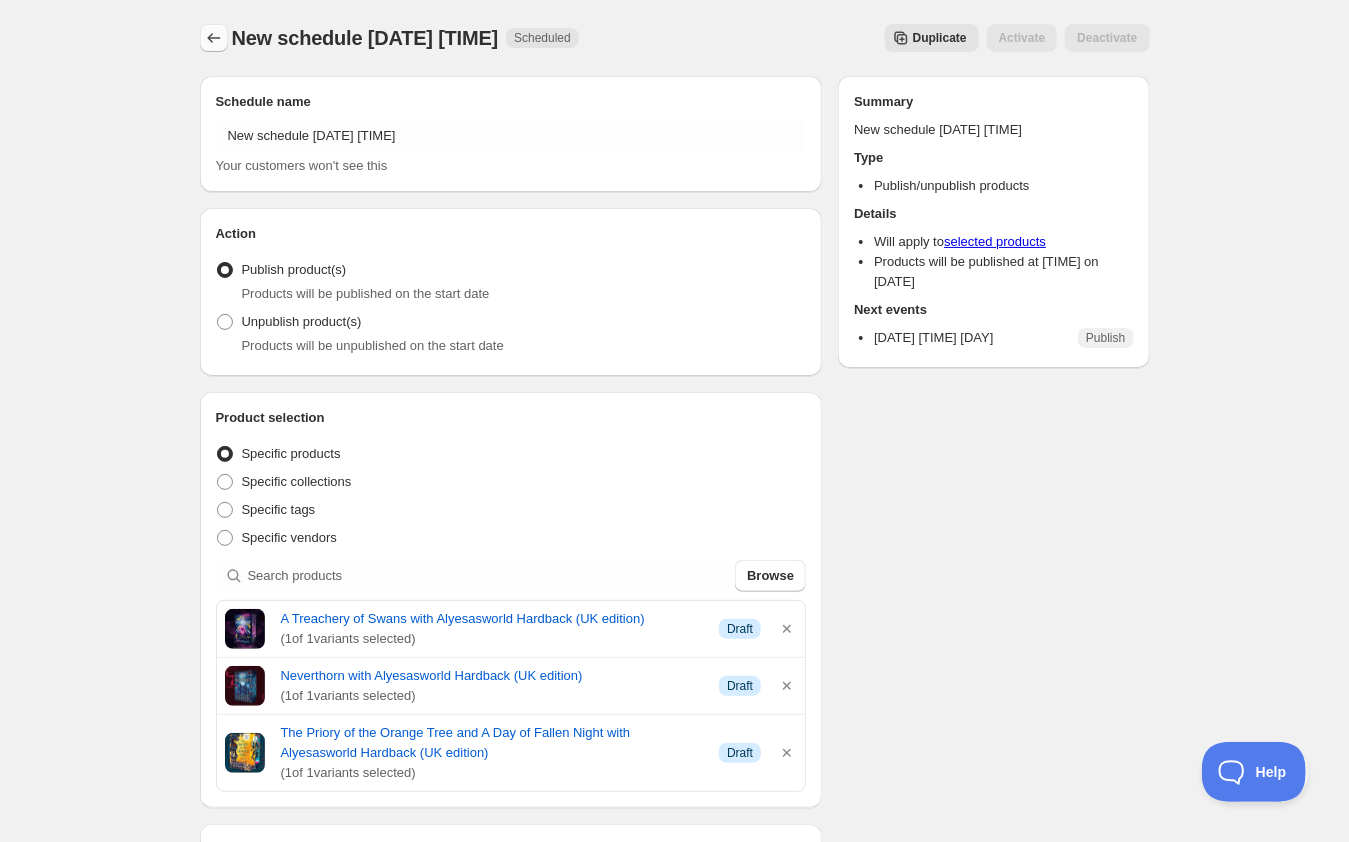click 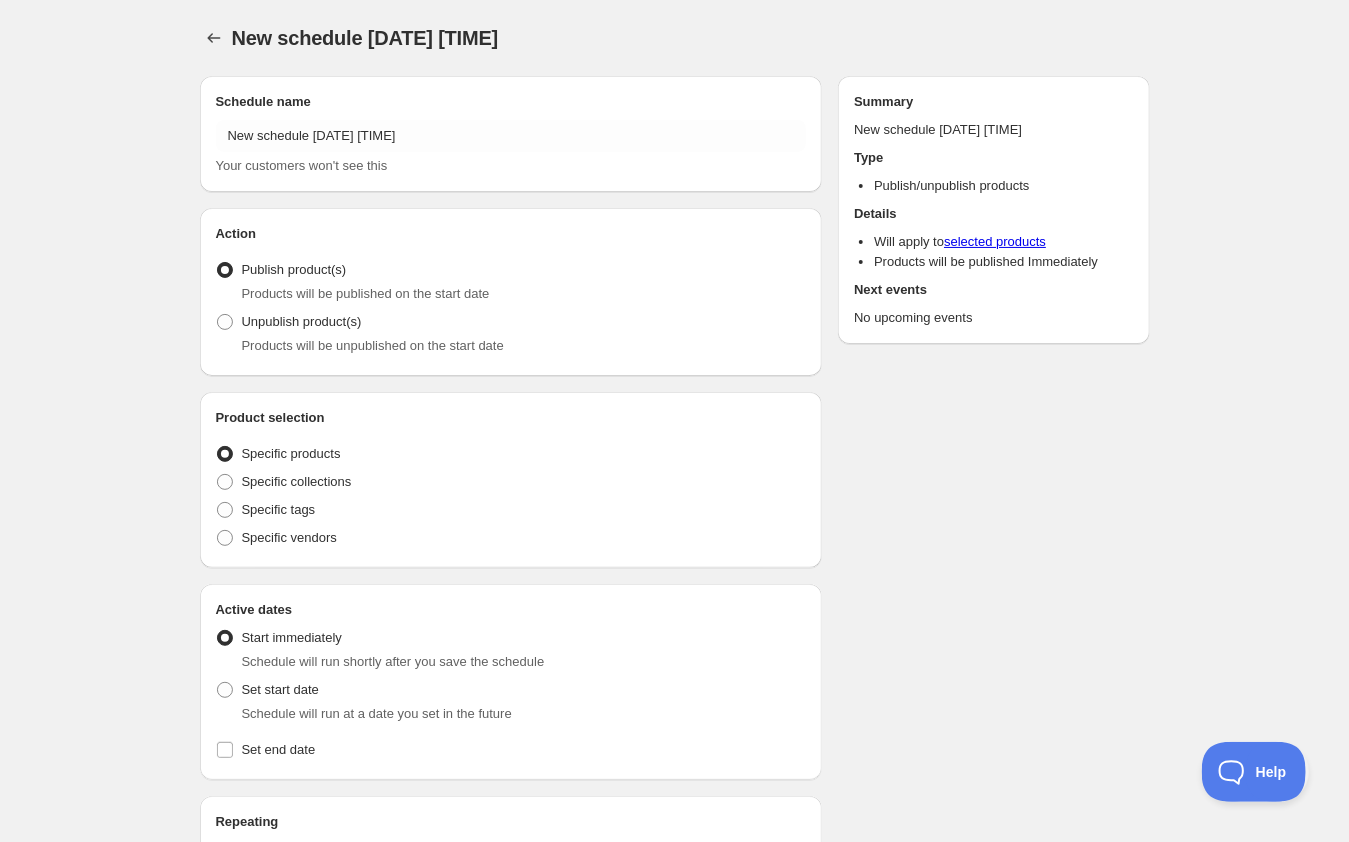 radio on "true" 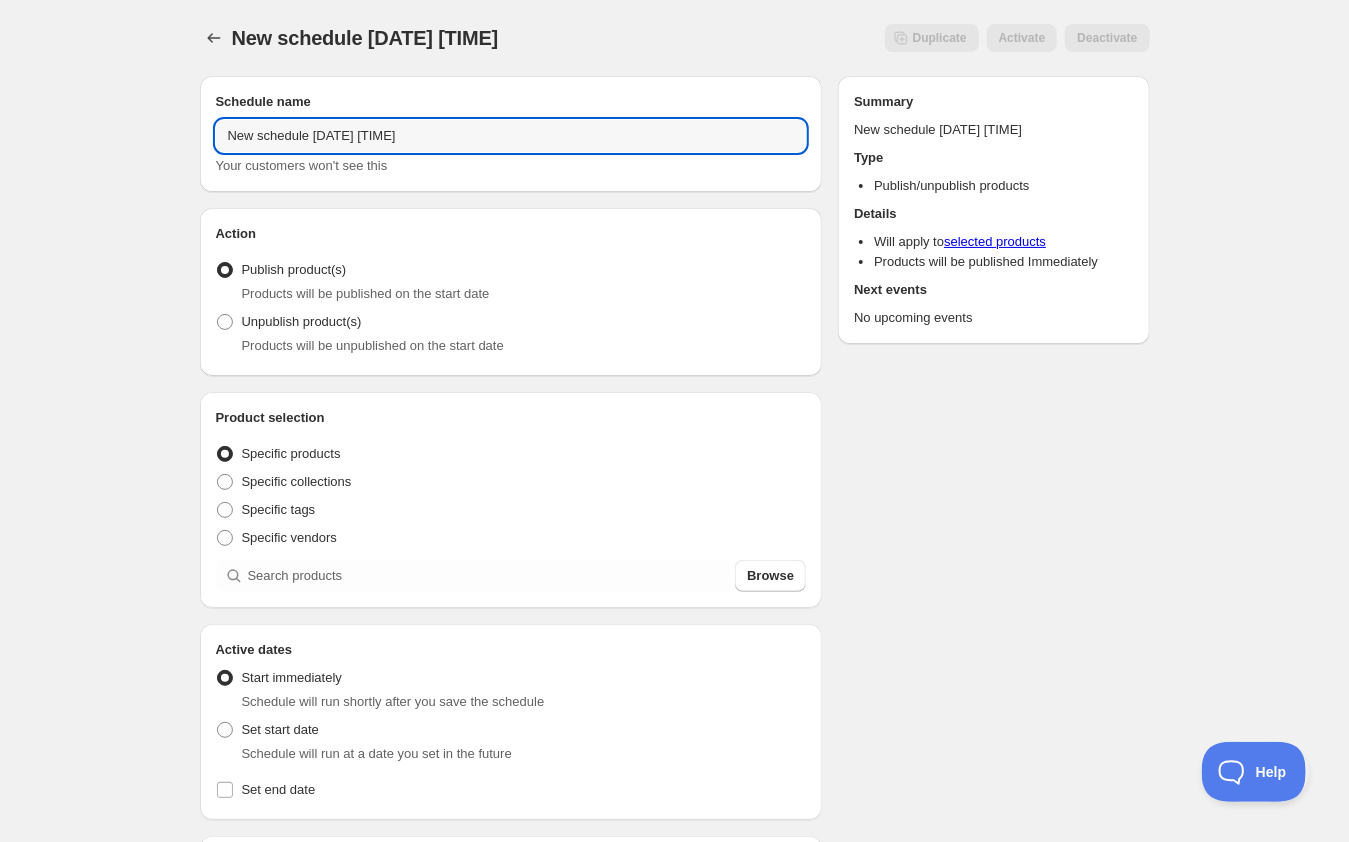 drag, startPoint x: 457, startPoint y: 137, endPoint x: 147, endPoint y: 105, distance: 311.64725 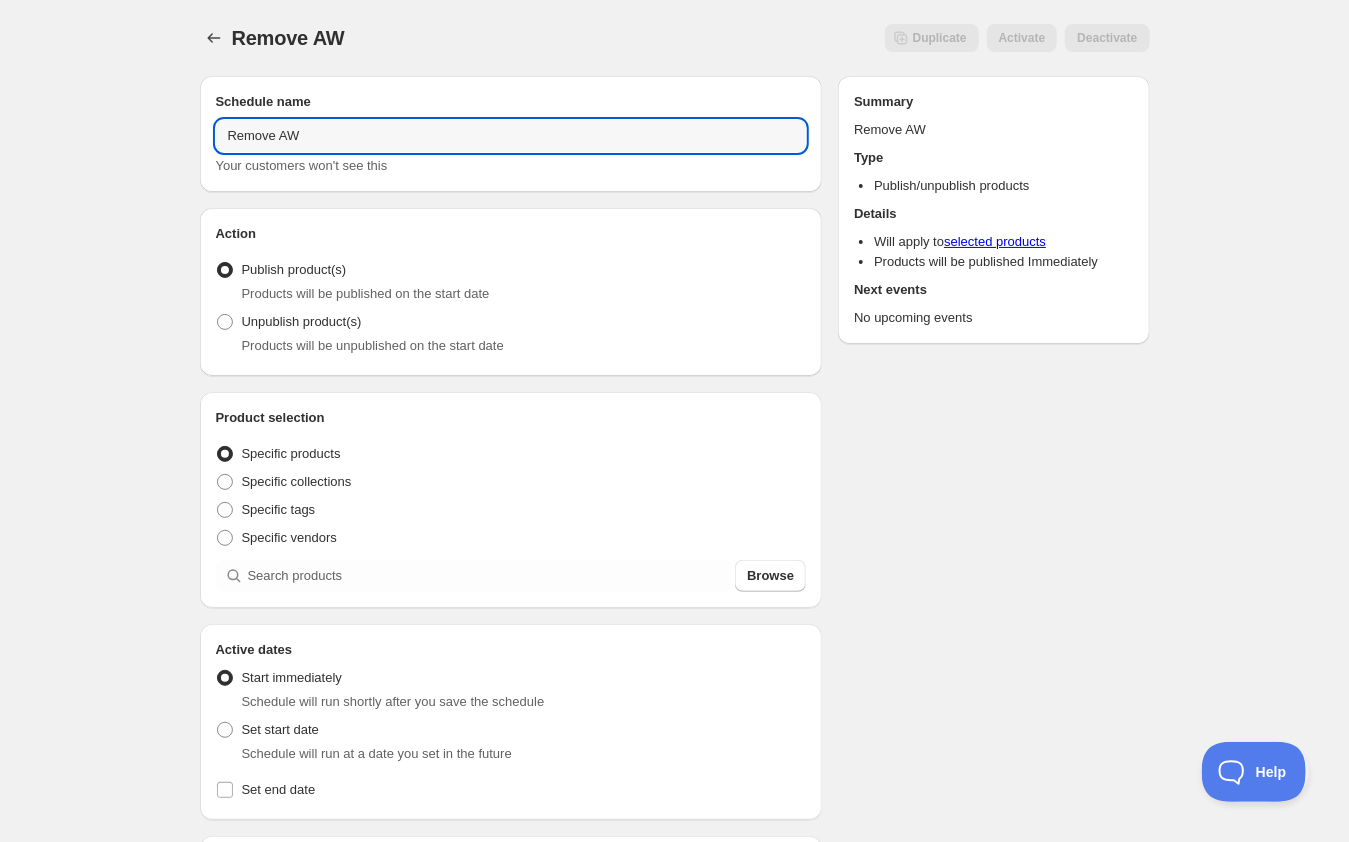 type on "New schedule [DATE] [TIME]" 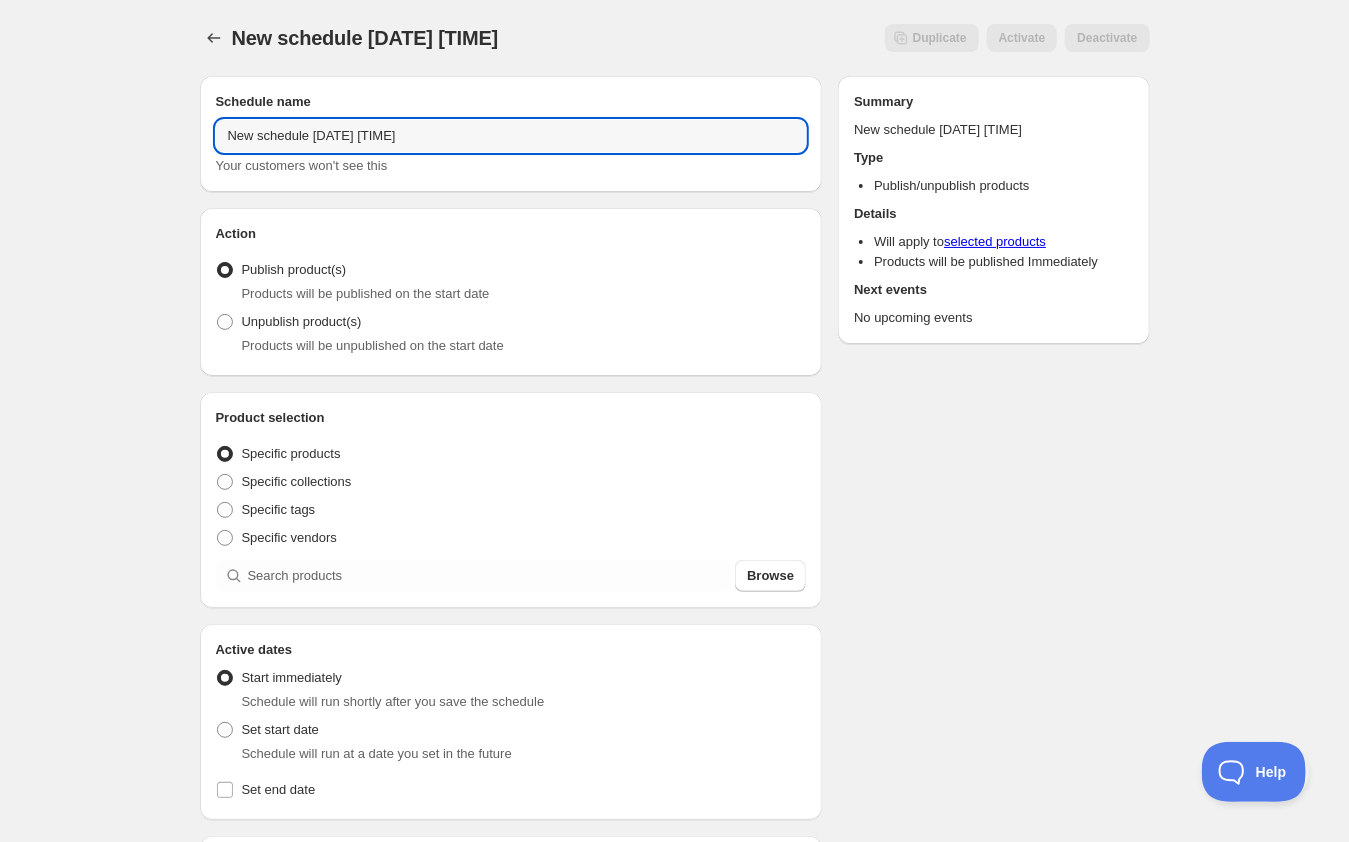 click on "Schedule name New schedule [DATE] [TIME] Your customers won't see this Action Action Publish product(s) Products will be published on the start date Unpublish product(s) Products will be unpublished on the start date Product selection Entity type Specific products Specific collections Specific tags Specific vendors Browse Active dates Active Date Type Start immediately Schedule will run shortly after you save the schedule Set start date Schedule will run at a date you set in the future Set end date Repeating Repeating Ok Cancel Every 1 Date range Days Weeks Months Years Days Ends Never On specific date After a number of occurances Tags Add/remove tags to products for the duration of the schedule Countdown timer Show a countdown timer on the product page The countdown timer will show the time remaining until the end of the schedule. Remember to add the Countdown Timer block to your theme and configure it to your liking. Open theme editor Anything else? Sales channel Ignore products with status Summary Type" at bounding box center [667, 772] 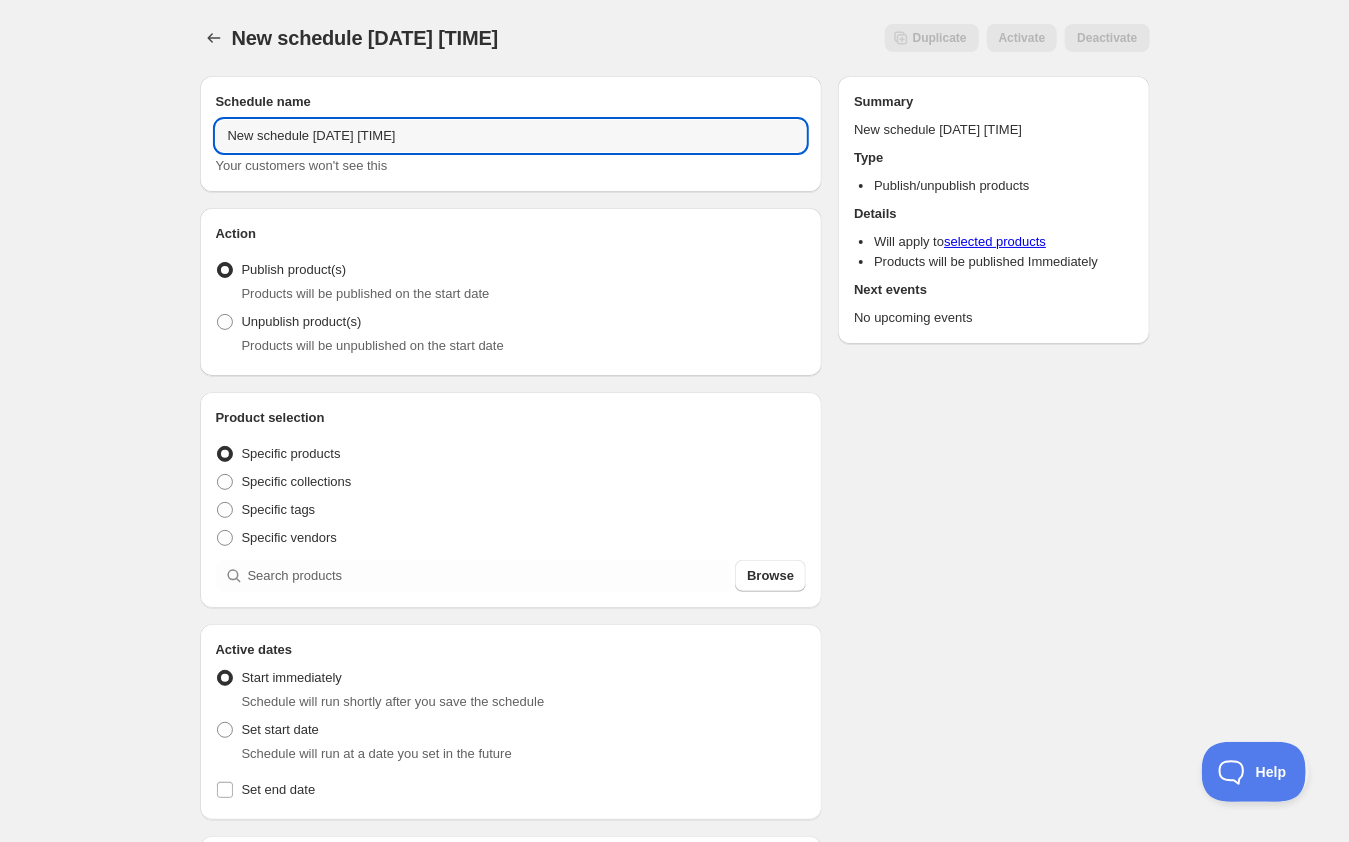 drag, startPoint x: 502, startPoint y: 141, endPoint x: 241, endPoint y: 114, distance: 262.39282 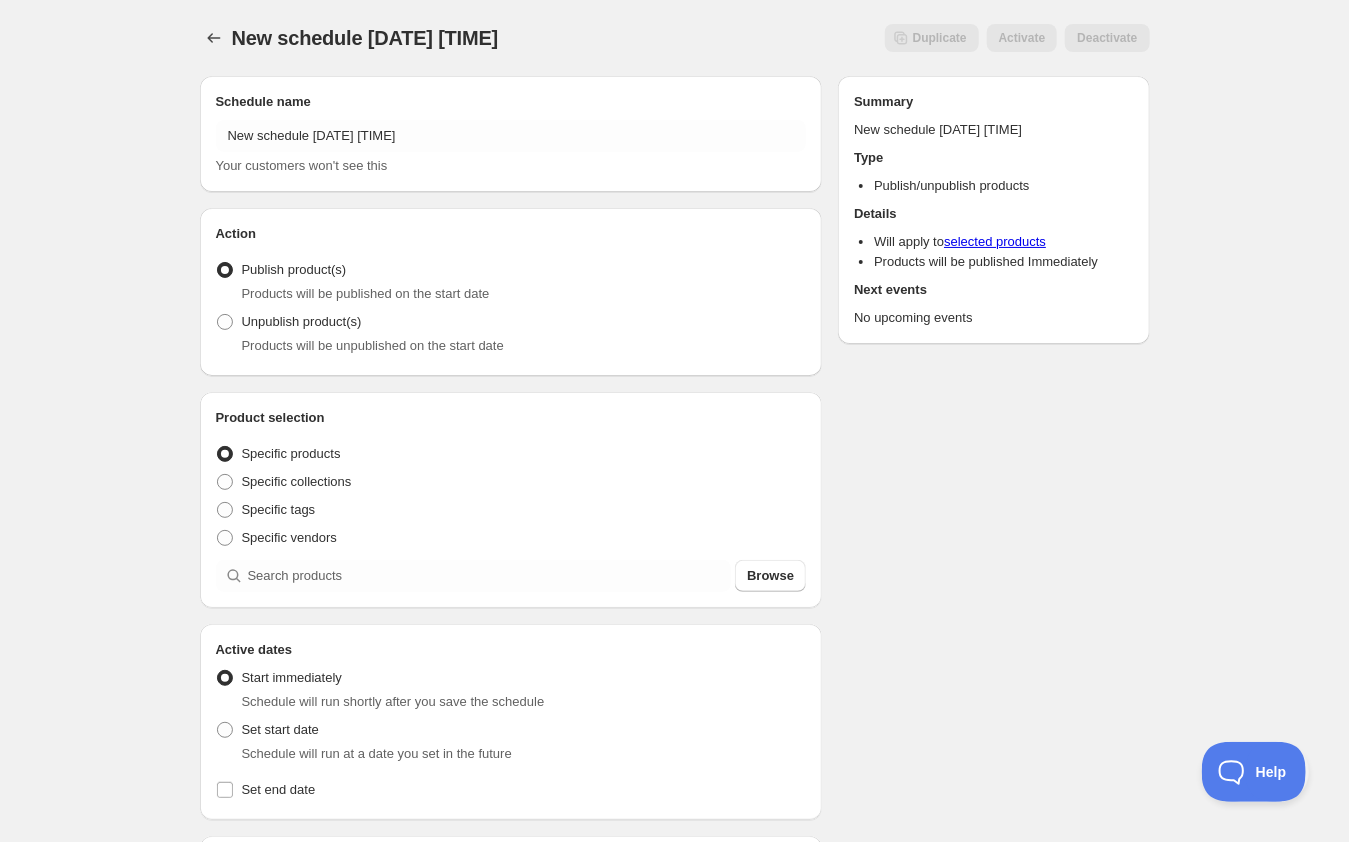 click on "Schedule name New schedule [DATE] [TIME] Your customers won't see this Action Action Publish product(s) Products will be published on the start date Unpublish product(s) Products will be unpublished on the start date Product selection Entity type Specific products Specific collections Specific tags Specific vendors Browse Active dates Active Date Type Start immediately Schedule will run shortly after you save the schedule Set start date Schedule will run at a date you set in the future Set end date Repeating Repeating Ok Cancel Every 1 Date range Days Weeks Months Years Days Ends Never On specific date After a number of occurances Tags Add/remove tags to products for the duration of the schedule Countdown timer Show a countdown timer on the product page The countdown timer will show the time remaining until the end of the schedule. Remember to add the Countdown Timer block to your theme and configure it to your liking. Open theme editor Anything else? Sales channel Ignore products with status" at bounding box center [511, 757] 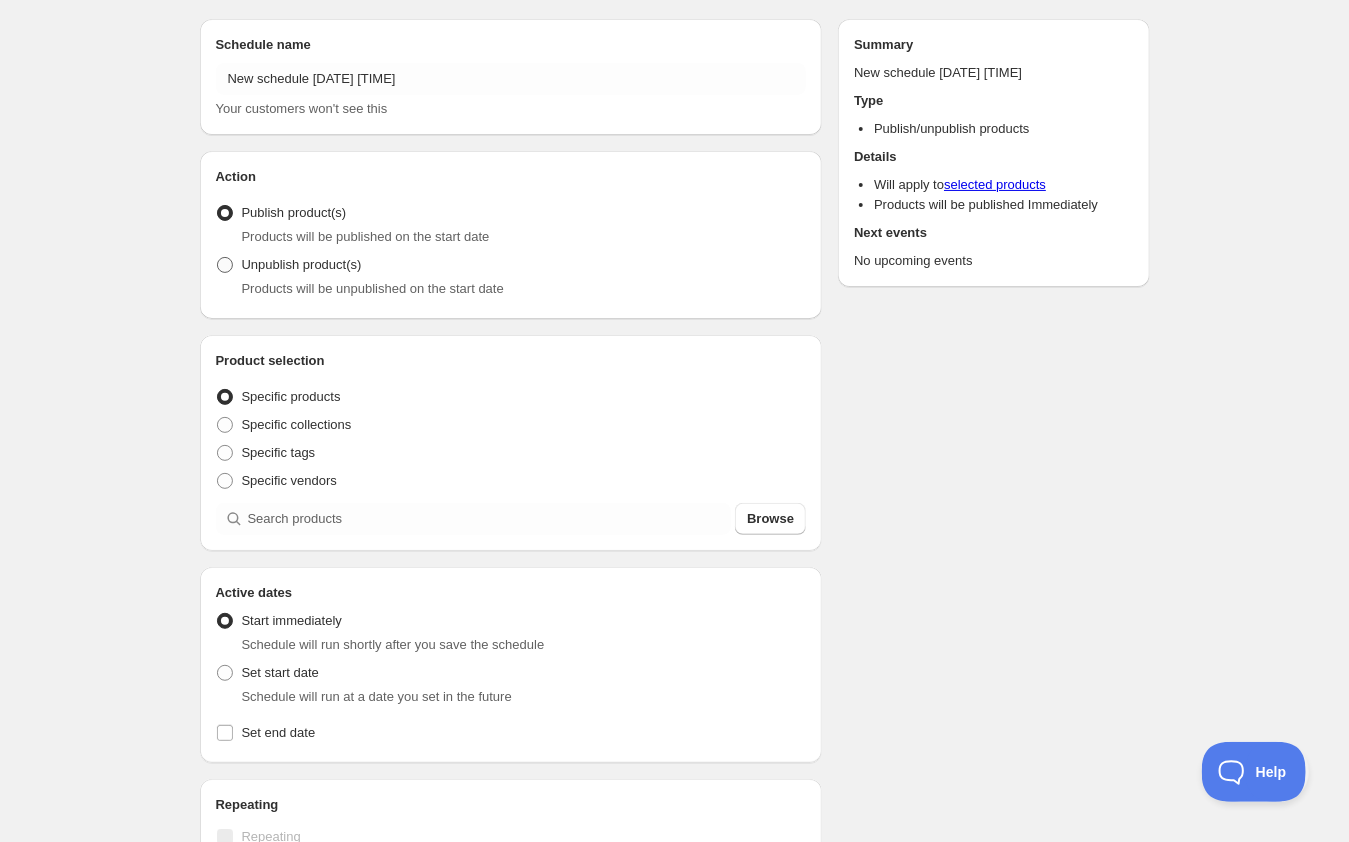 scroll, scrollTop: 63, scrollLeft: 0, axis: vertical 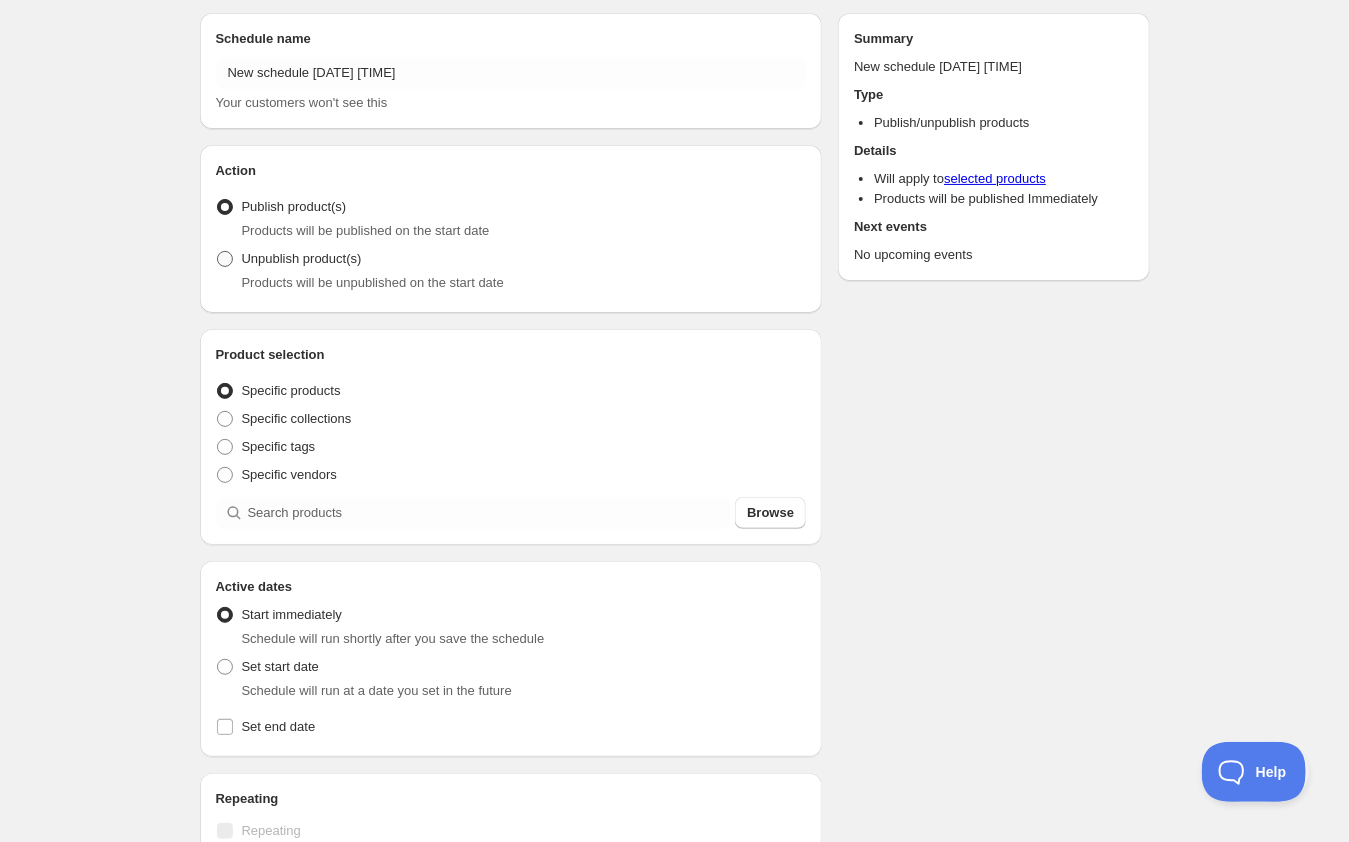 click on "Unpublish product(s)" at bounding box center [289, 259] 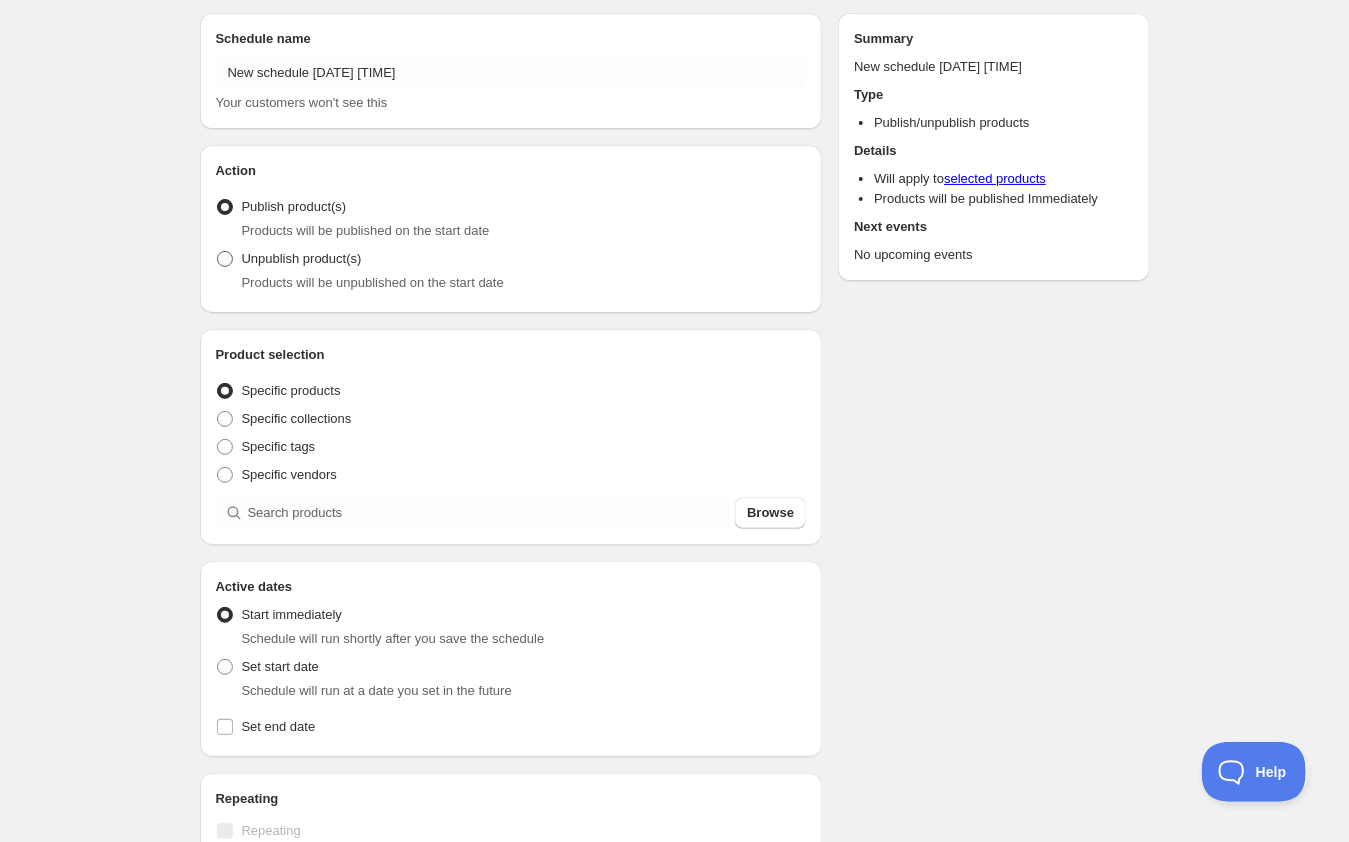 radio on "true" 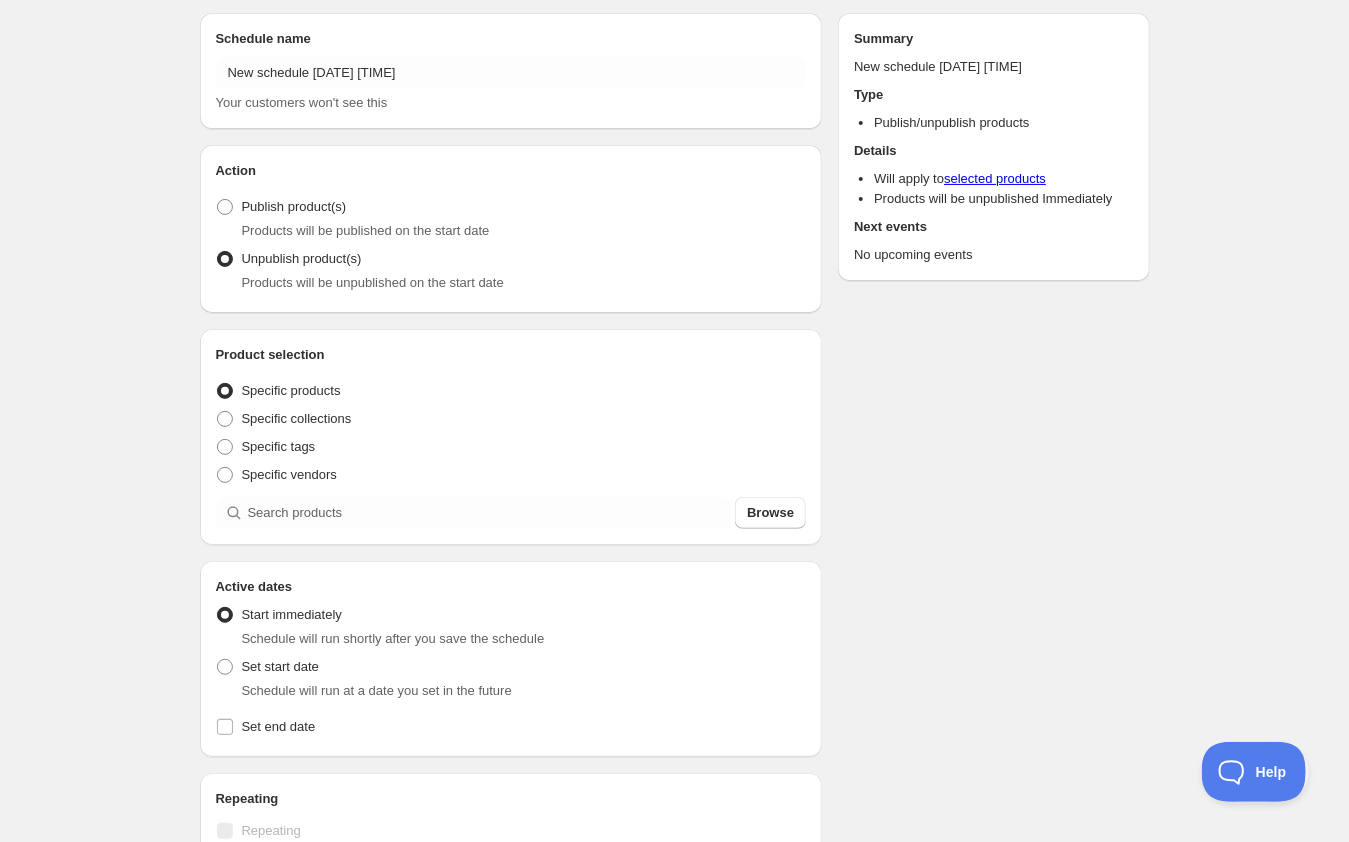 scroll, scrollTop: 105, scrollLeft: 0, axis: vertical 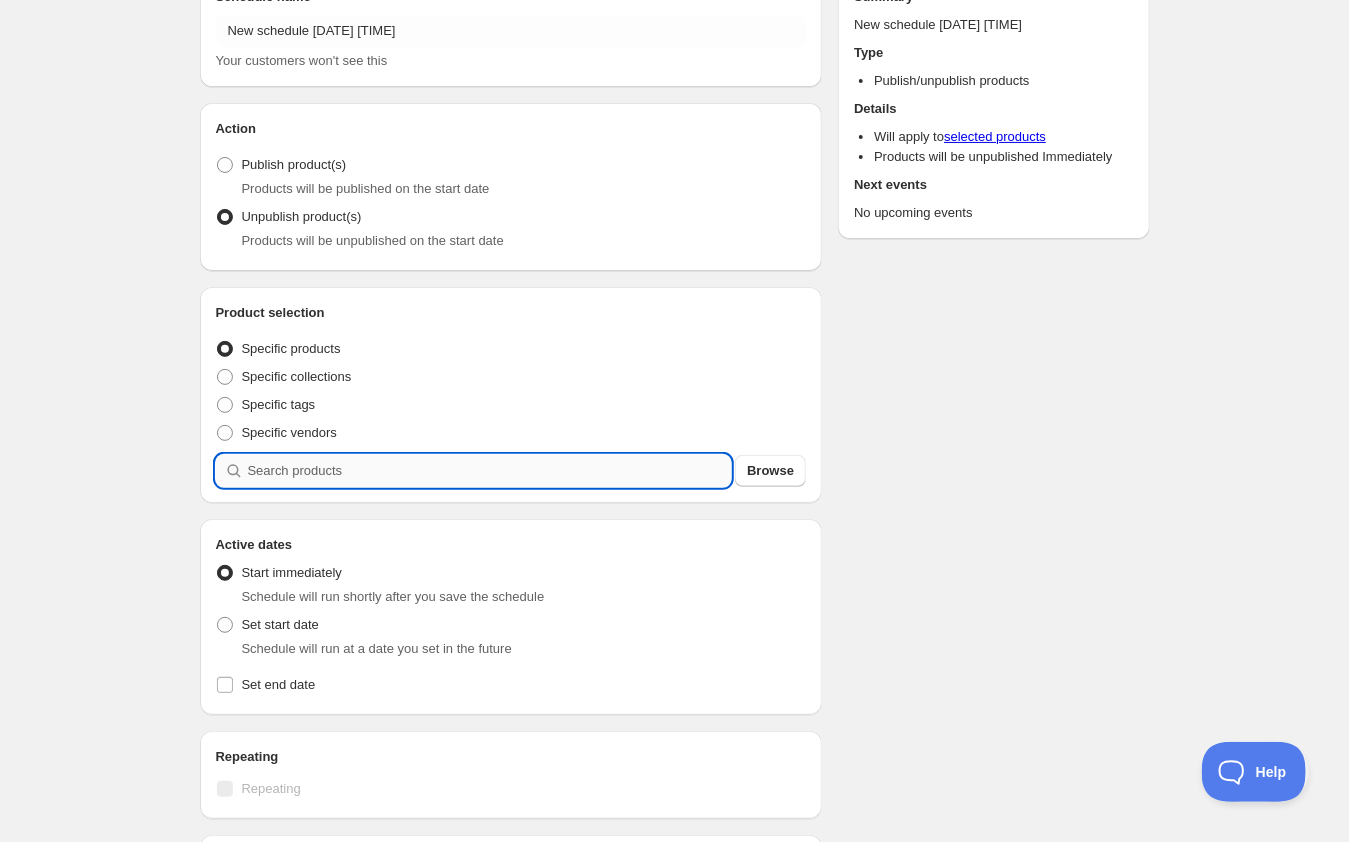 click at bounding box center [490, 471] 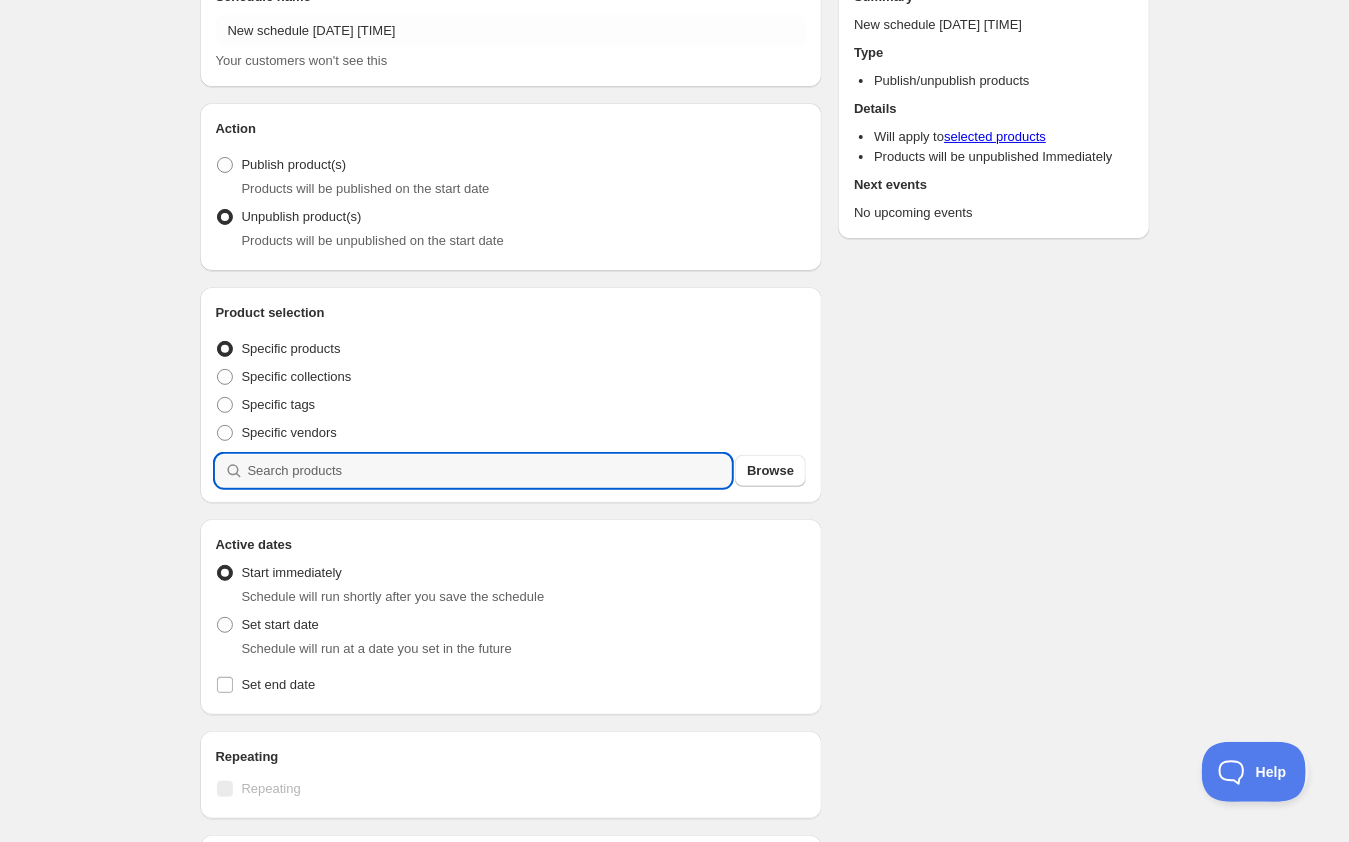 type on "New schedule [DATE] [TIME]" 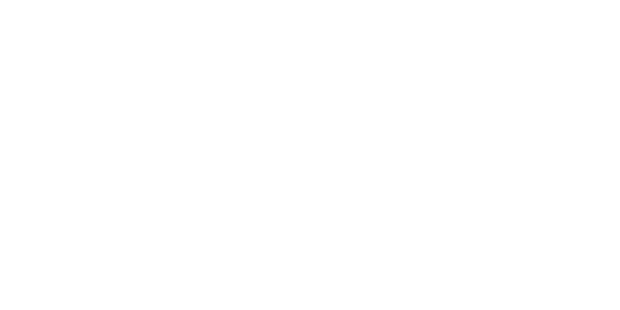 scroll, scrollTop: 0, scrollLeft: 0, axis: both 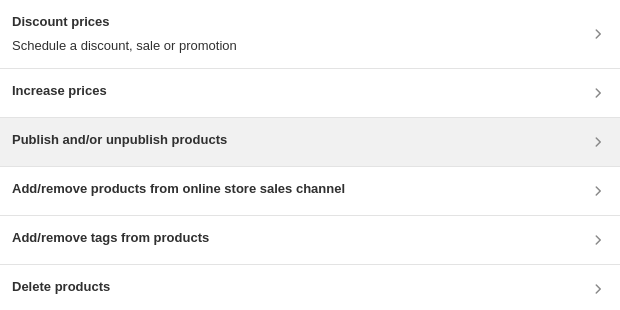 click on "Publish and/or unpublish products" at bounding box center [119, 140] 